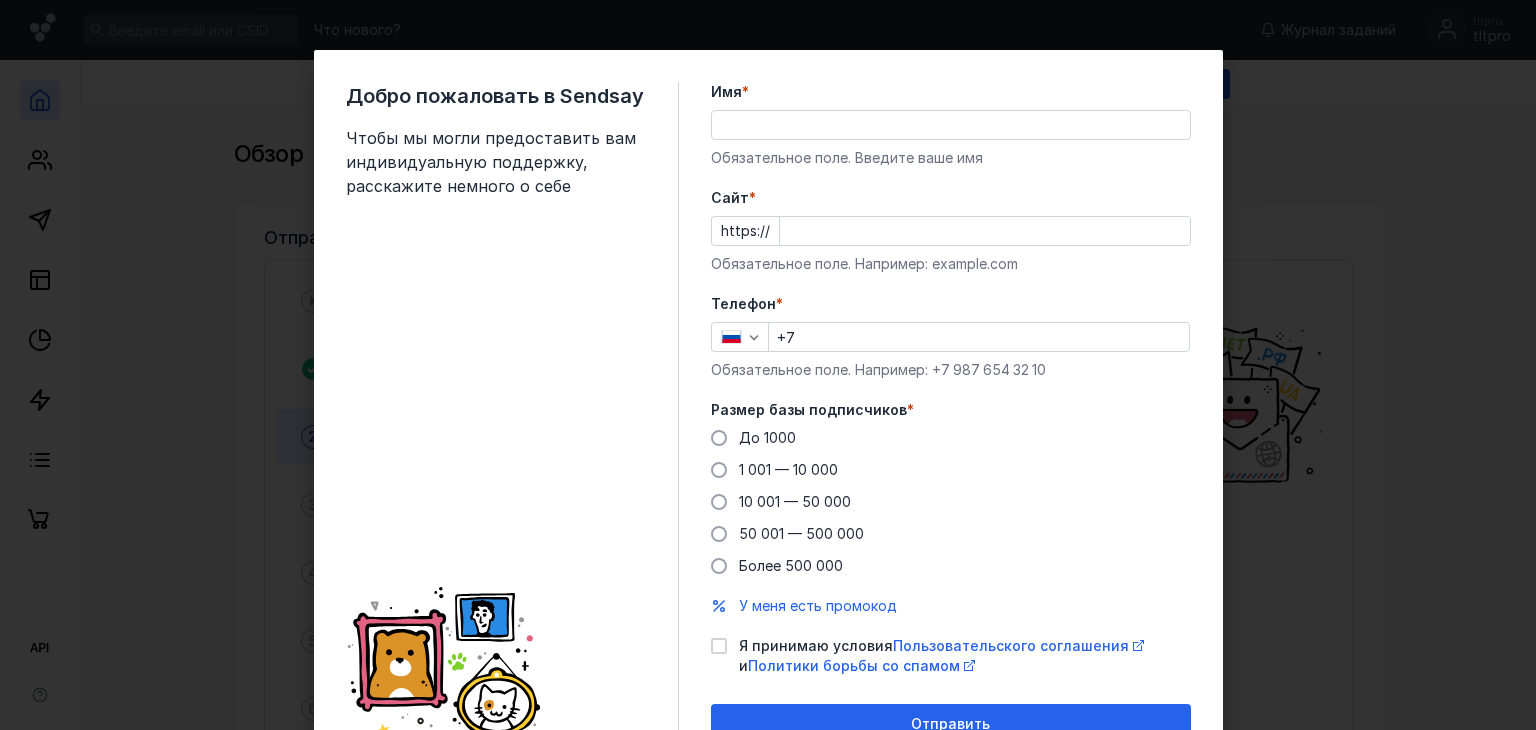 scroll, scrollTop: 0, scrollLeft: 0, axis: both 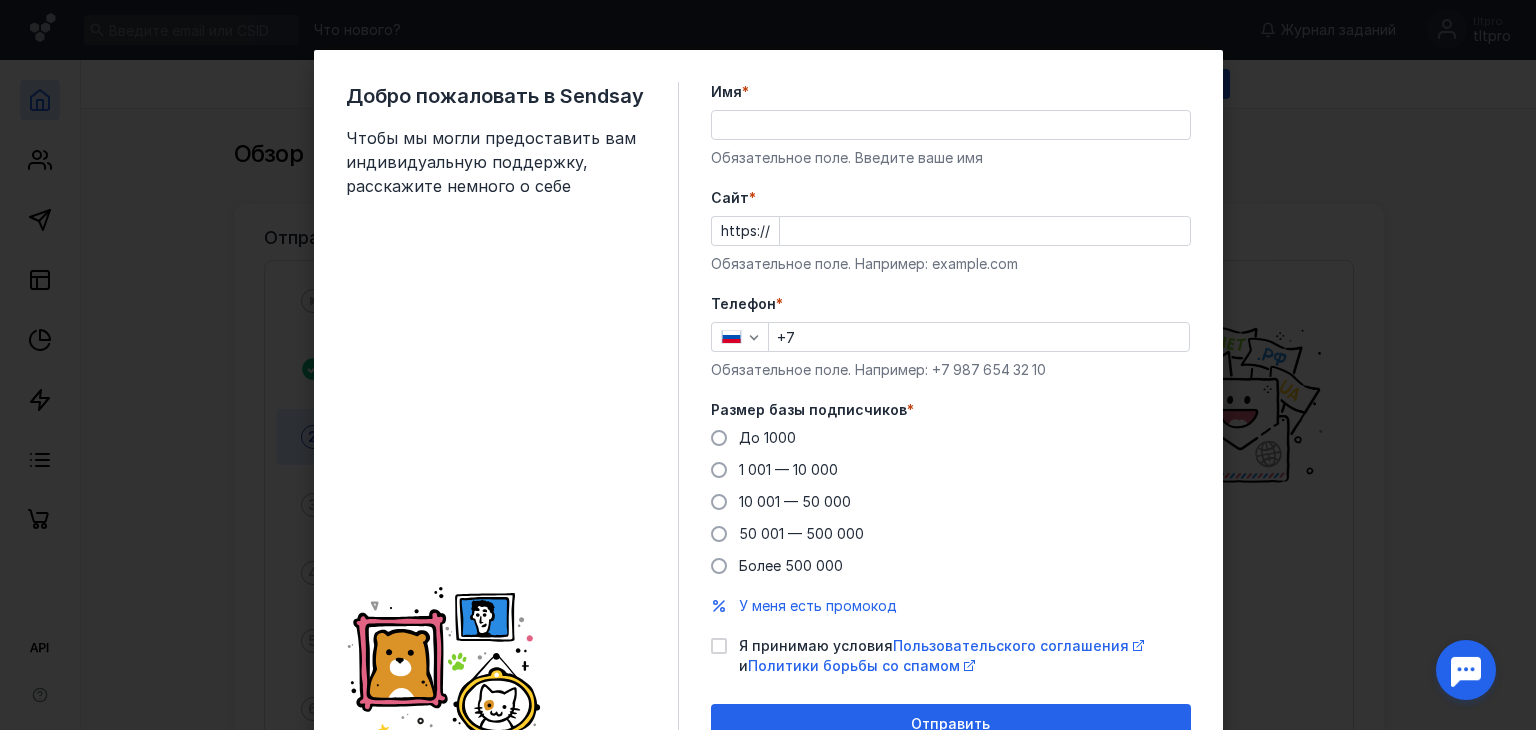 click on "Имя  *" at bounding box center [951, 125] 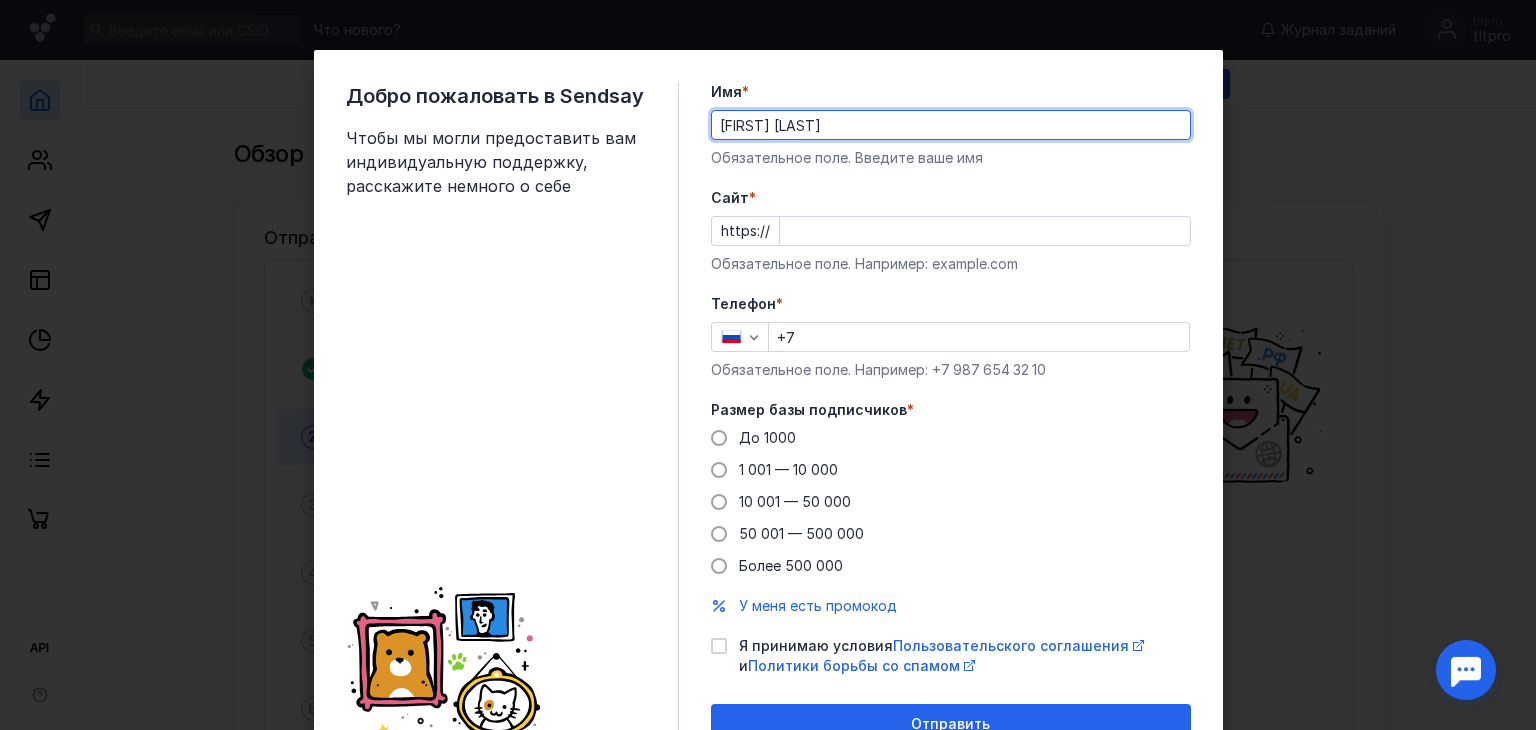 type on "[FIRST] [LAST]" 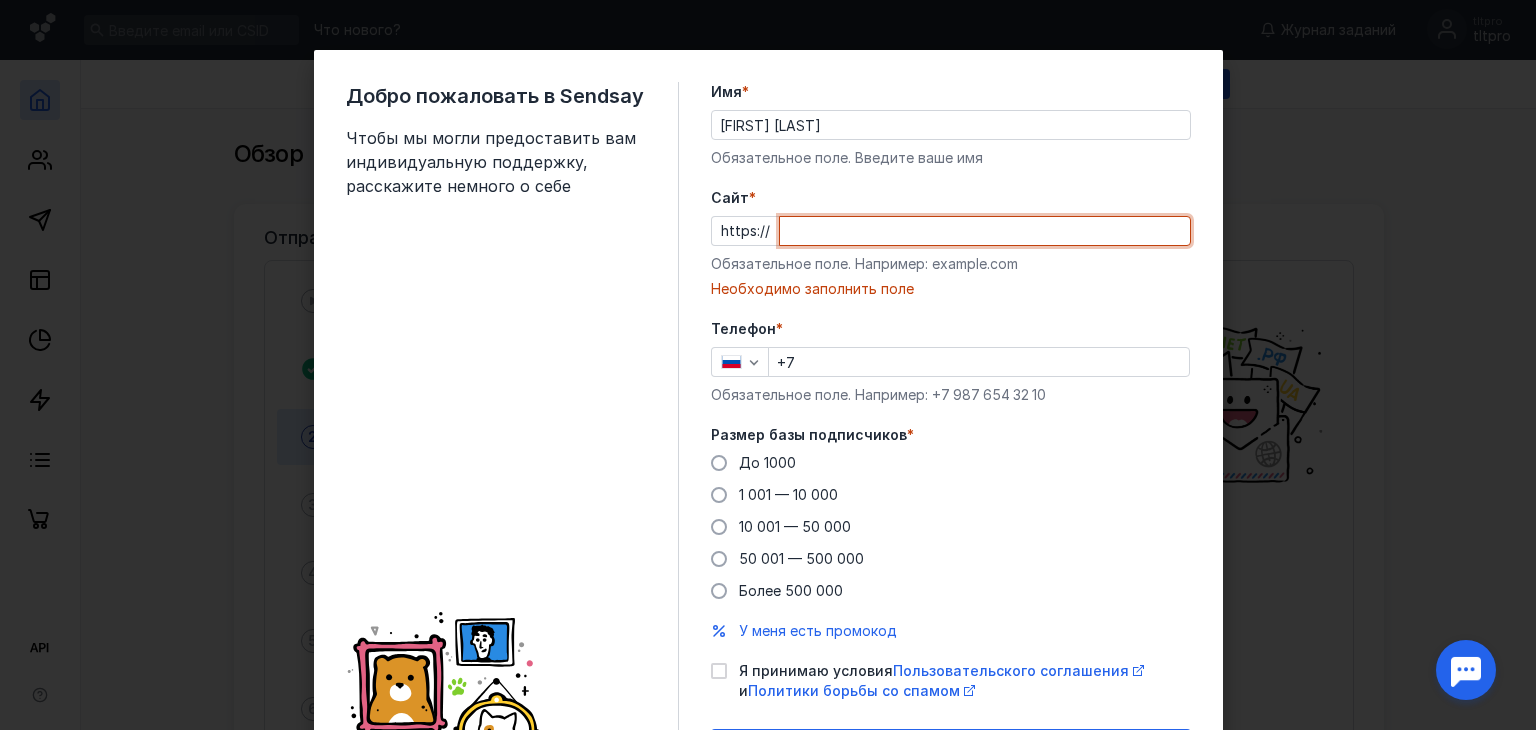 paste on "tltpro.org/" 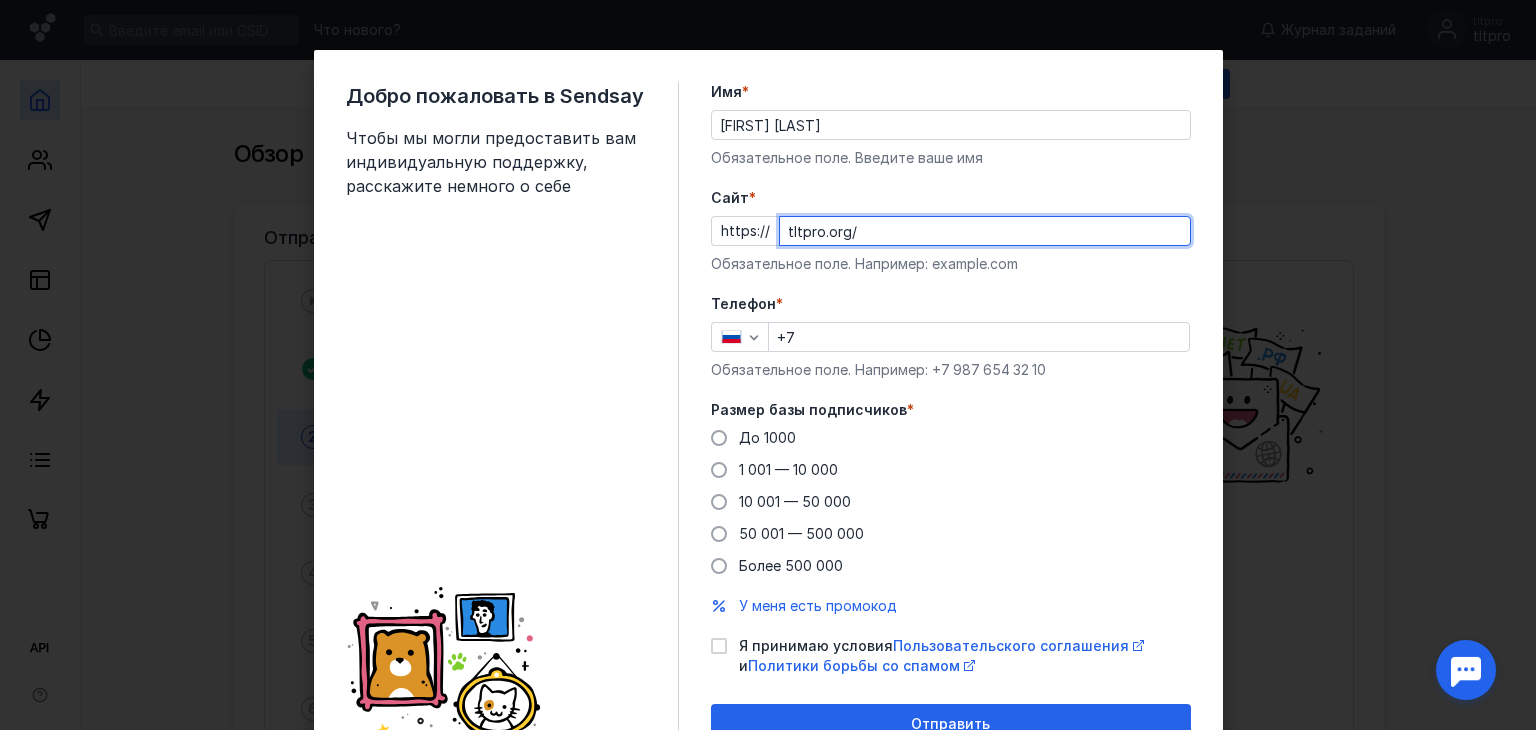 type on "tltpro.org/" 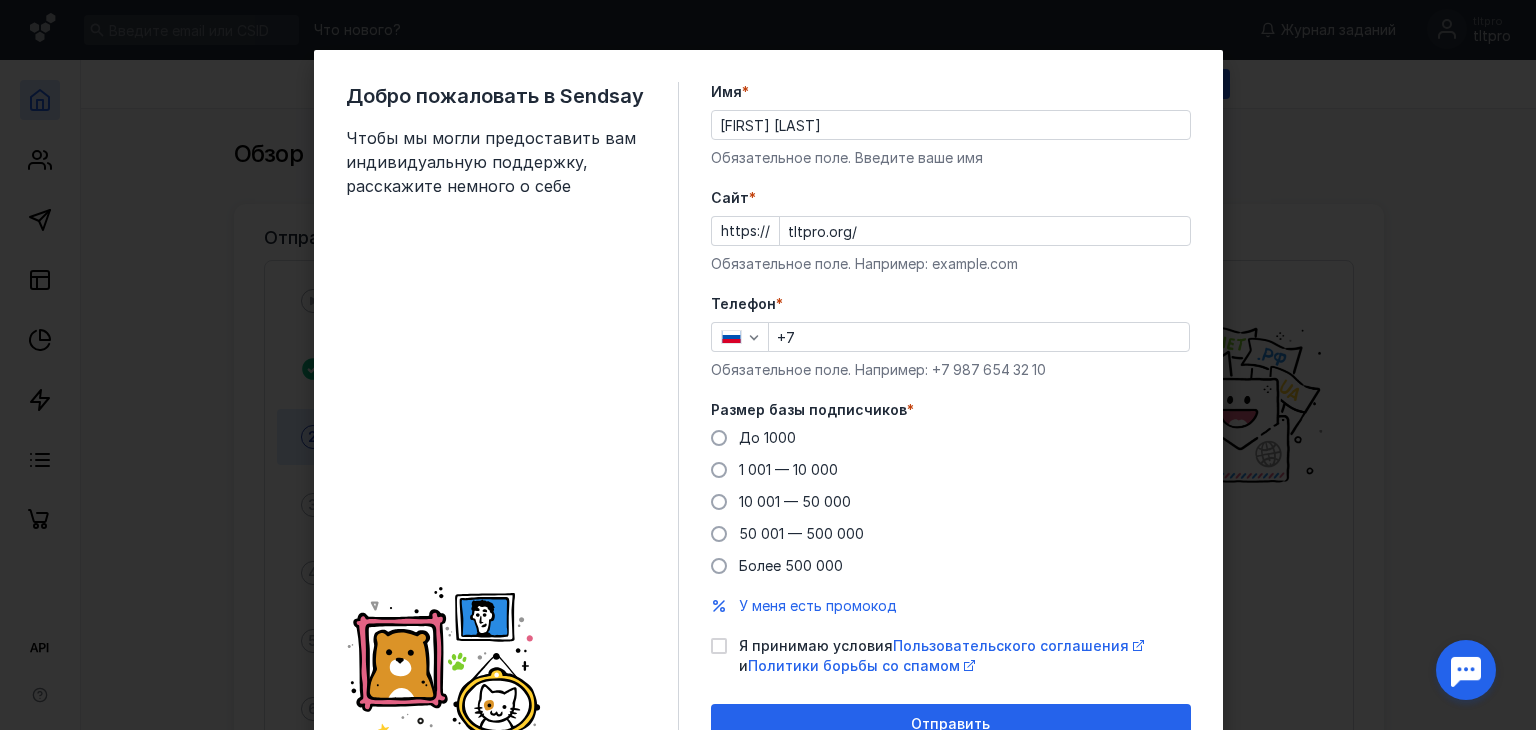 click on "Телефон  *" at bounding box center [951, 304] 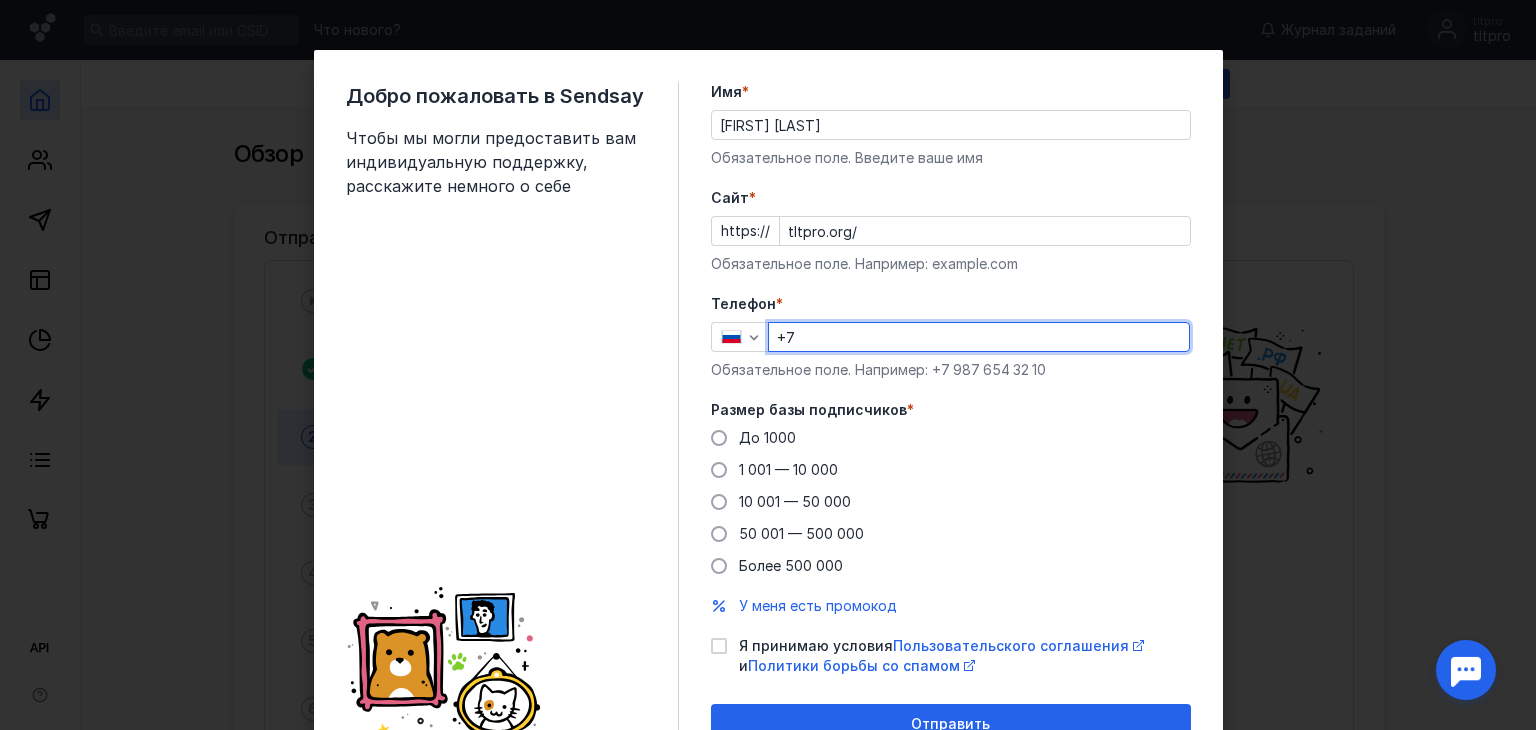 click on "+7" at bounding box center (979, 337) 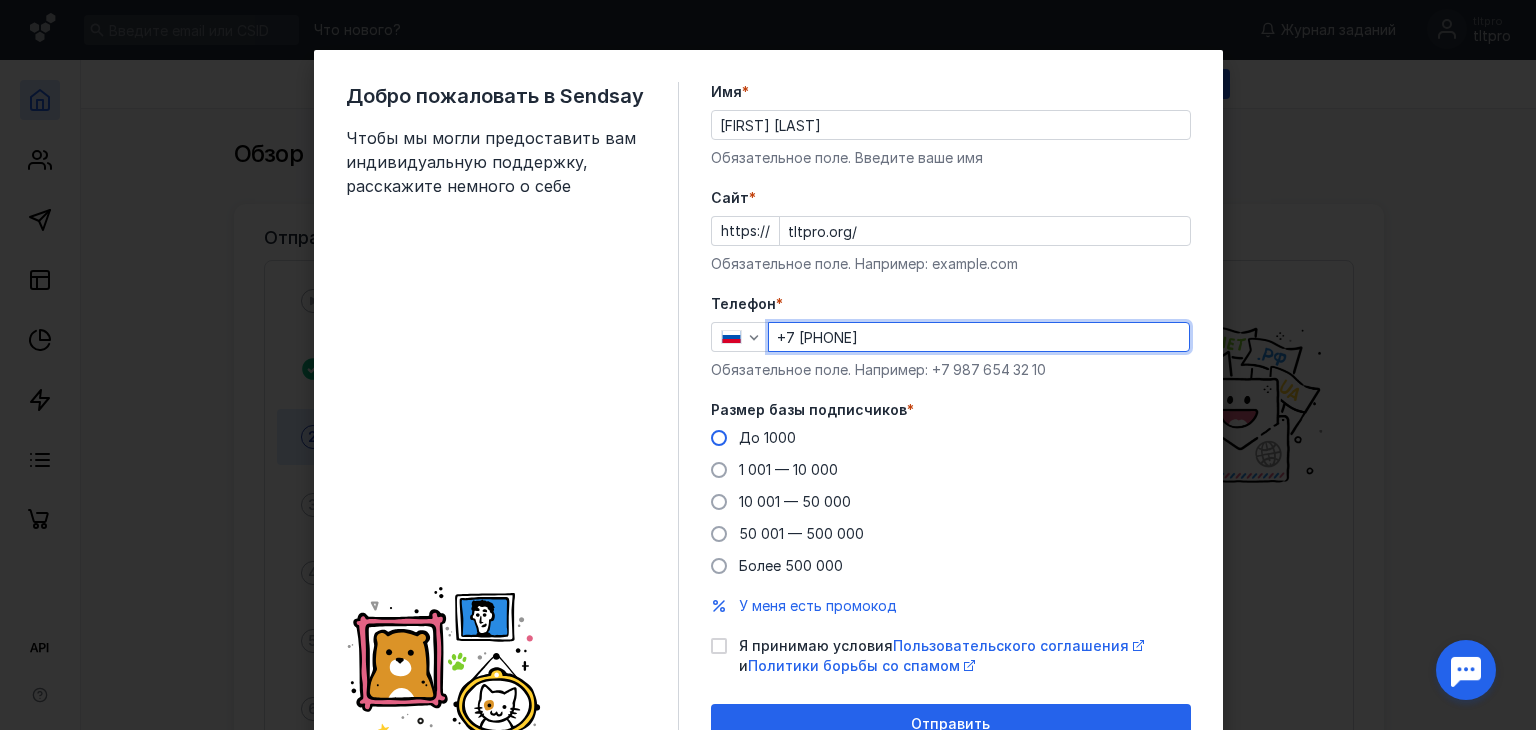 type on "+7 [PHONE]" 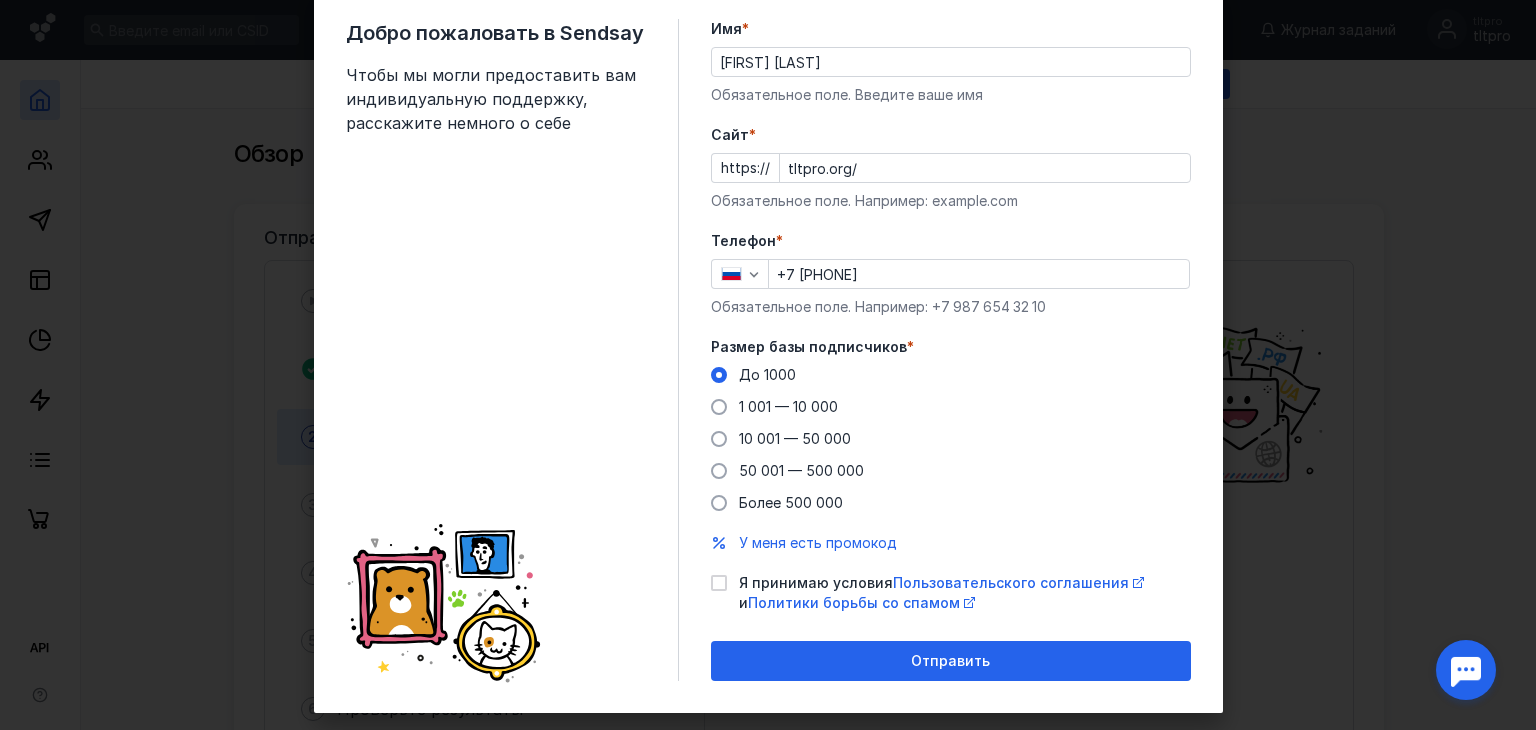scroll, scrollTop: 96, scrollLeft: 0, axis: vertical 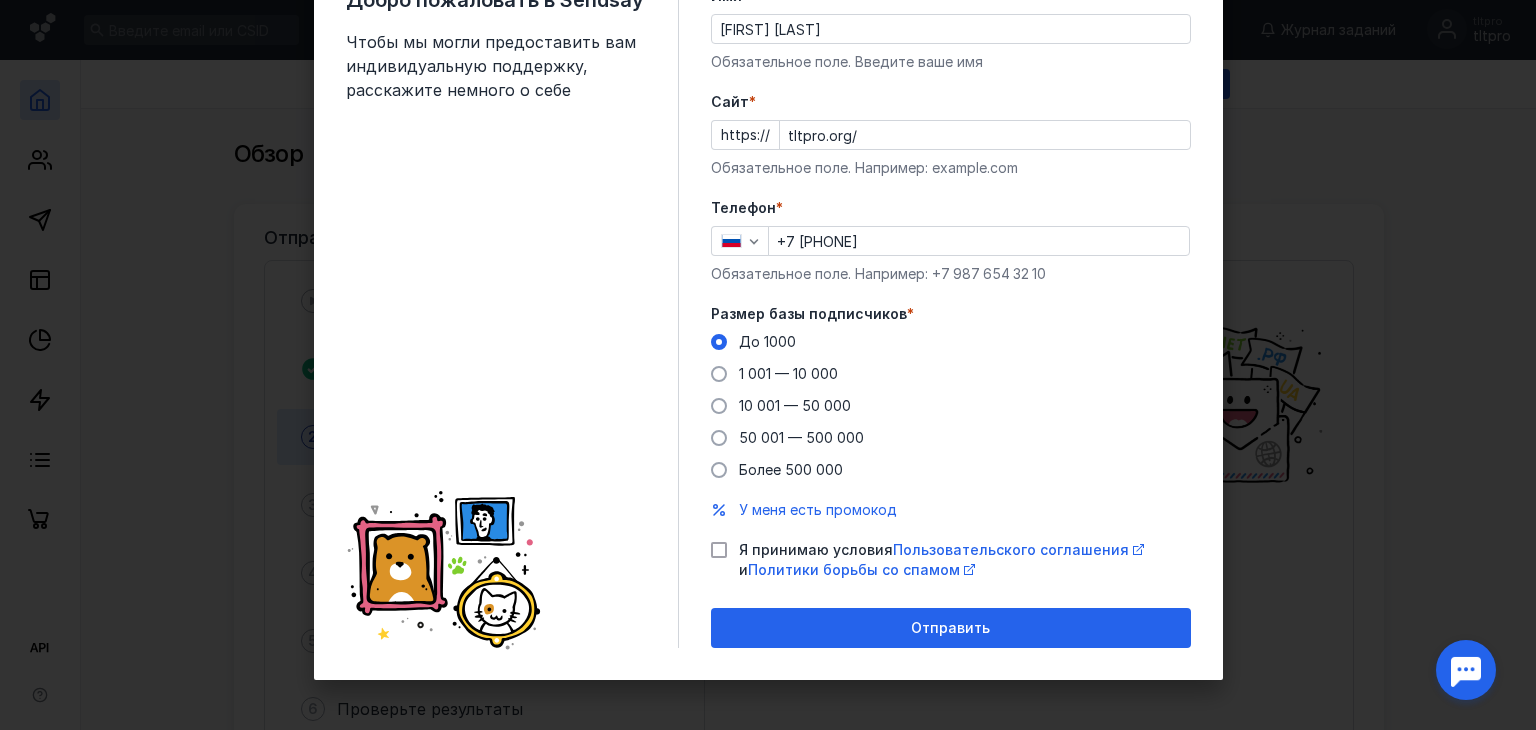 click 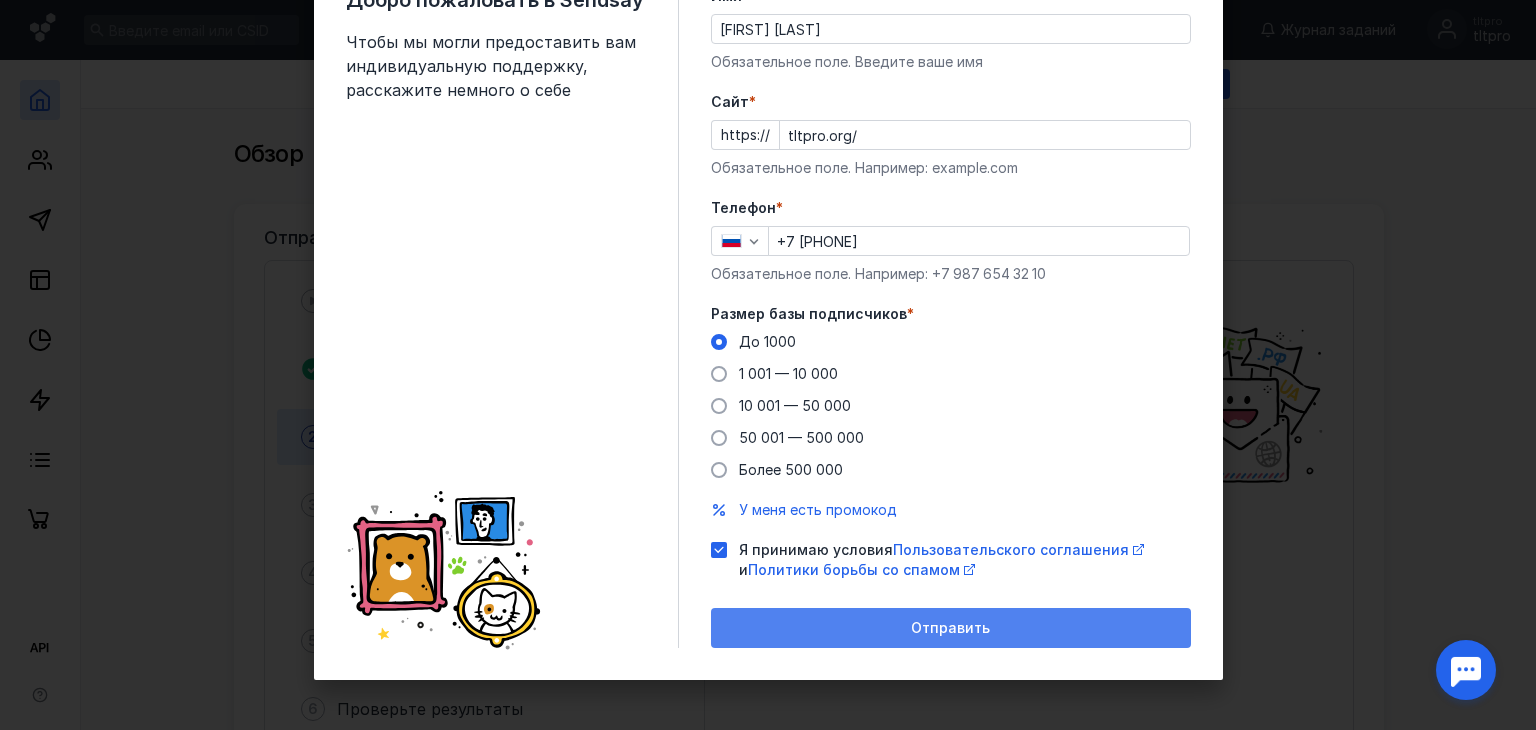click on "Отправить" at bounding box center (951, 628) 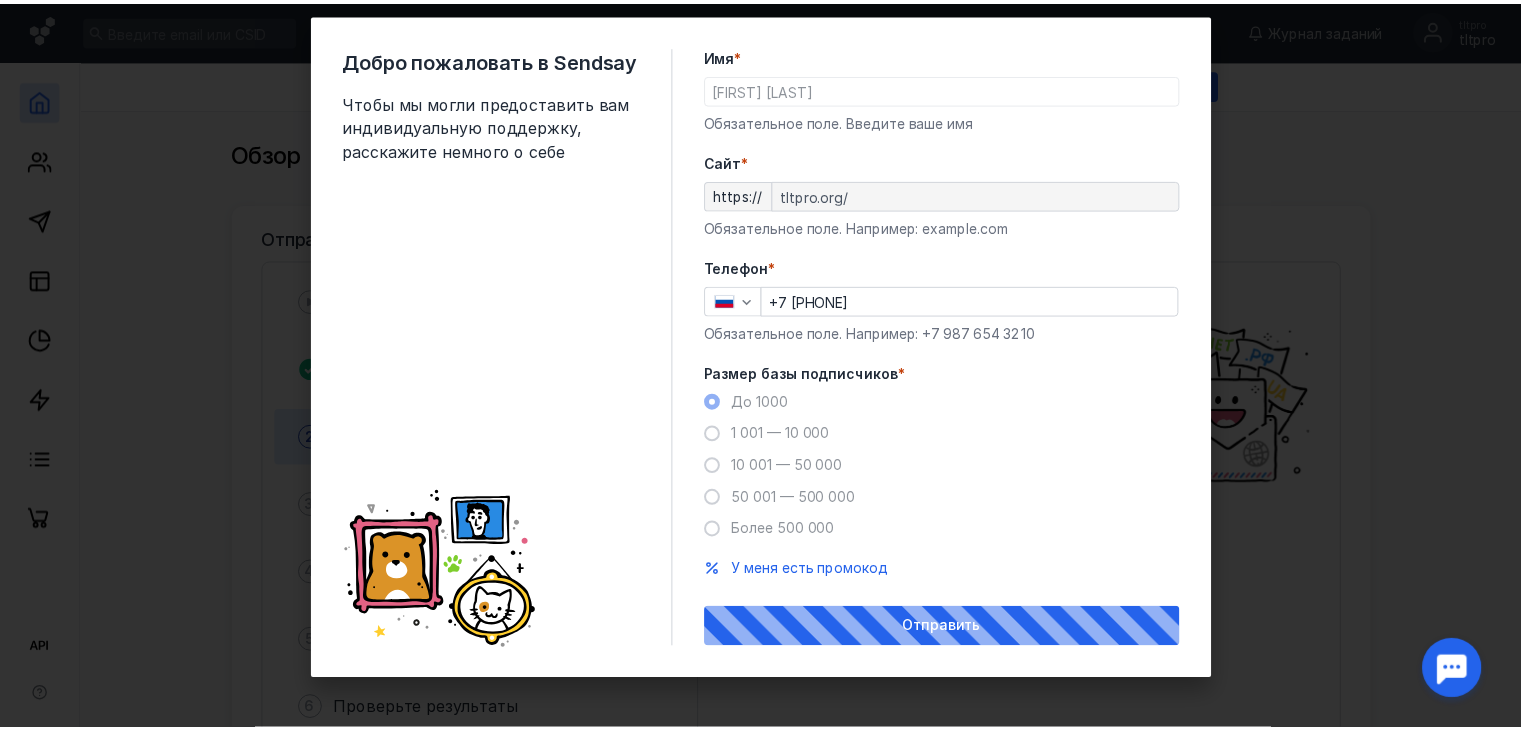 scroll, scrollTop: 36, scrollLeft: 0, axis: vertical 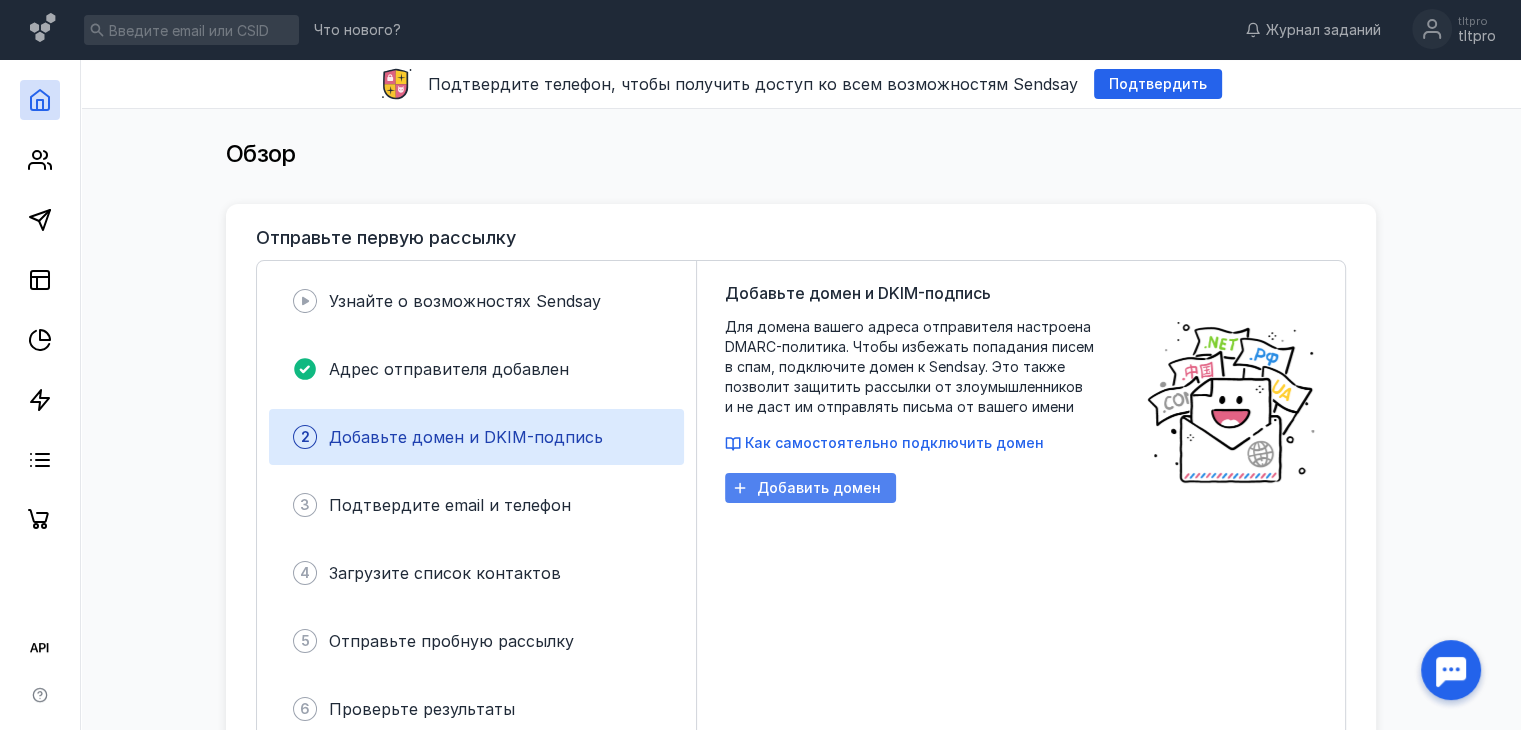 click on "Добавить домен" at bounding box center (819, 488) 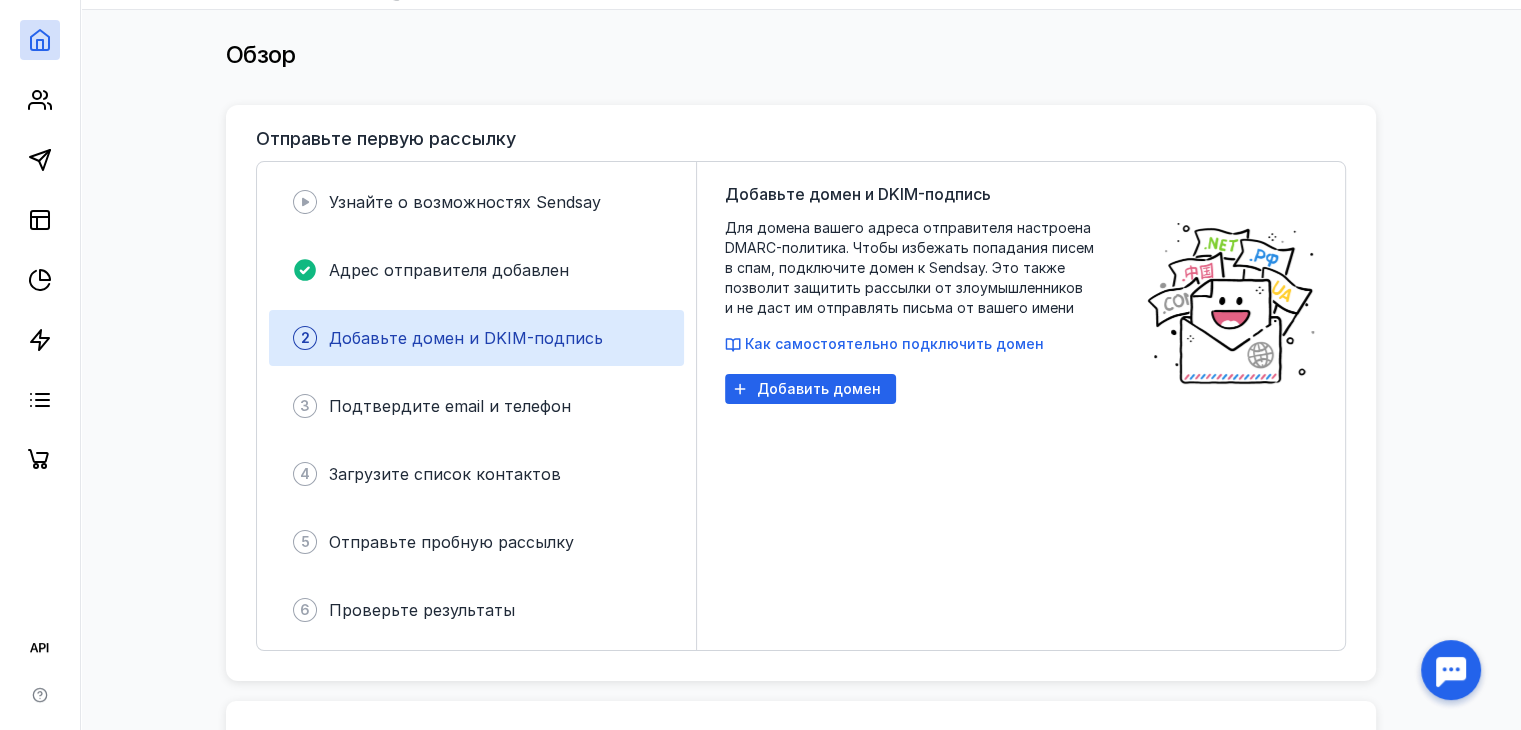 scroll, scrollTop: 100, scrollLeft: 0, axis: vertical 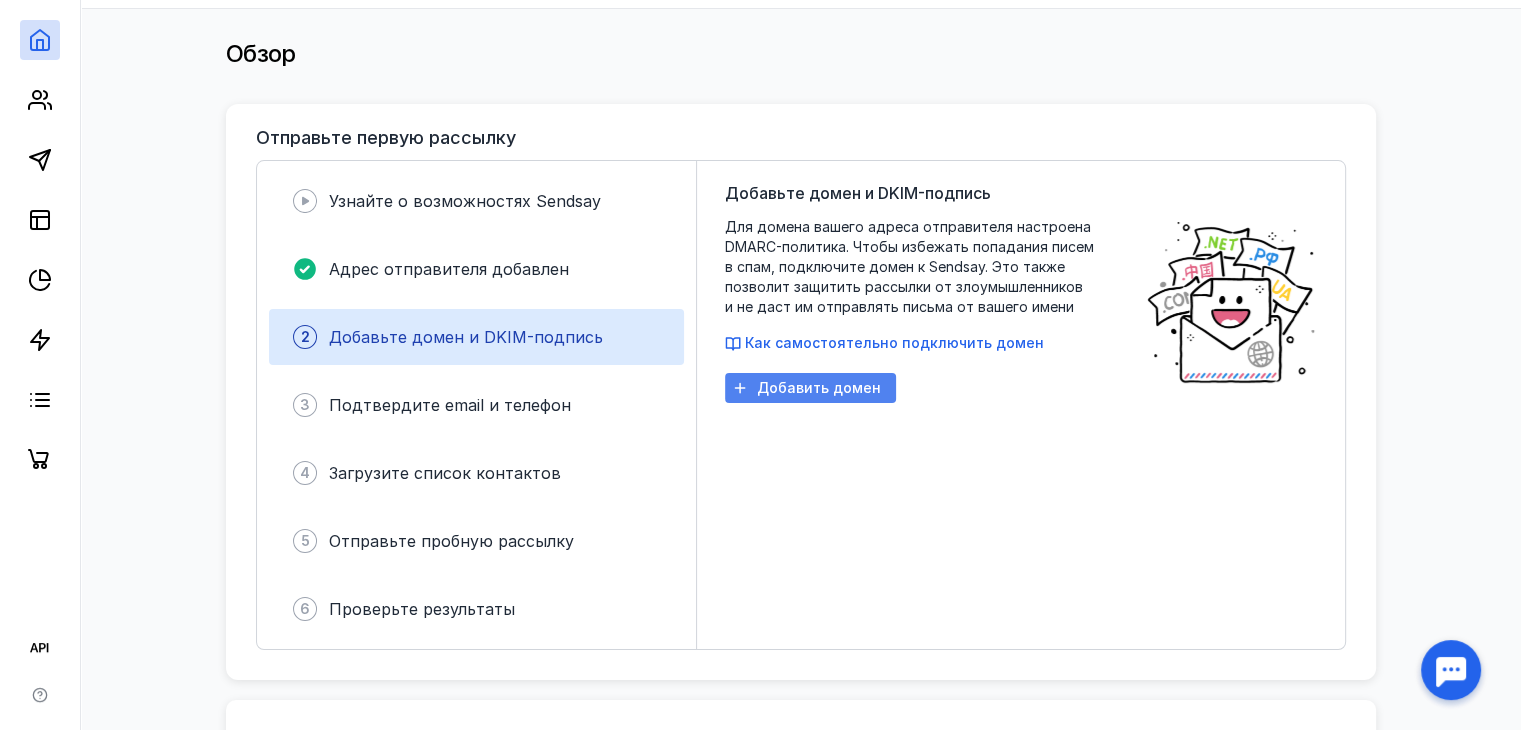 click on "Добавить домен" at bounding box center [819, 388] 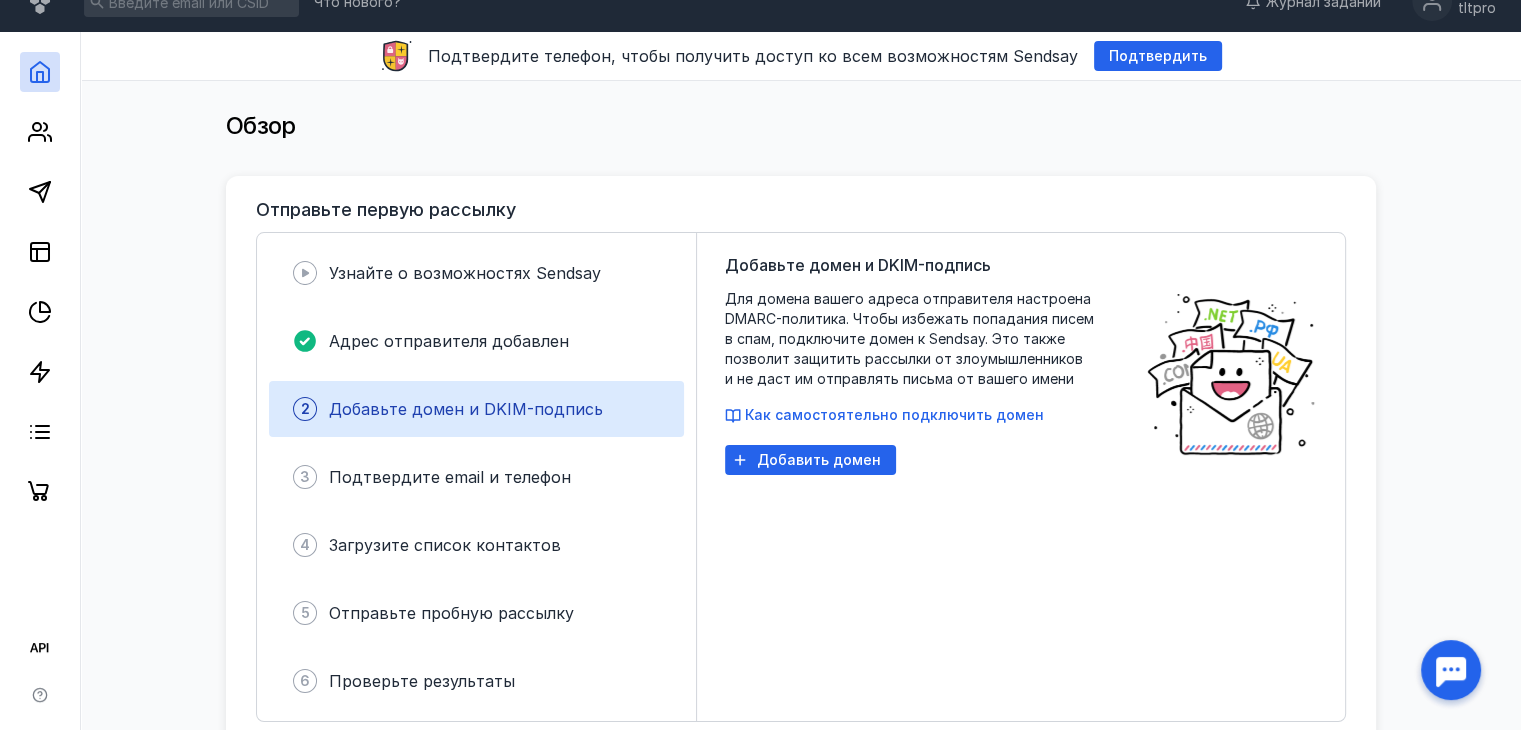 scroll, scrollTop: 0, scrollLeft: 0, axis: both 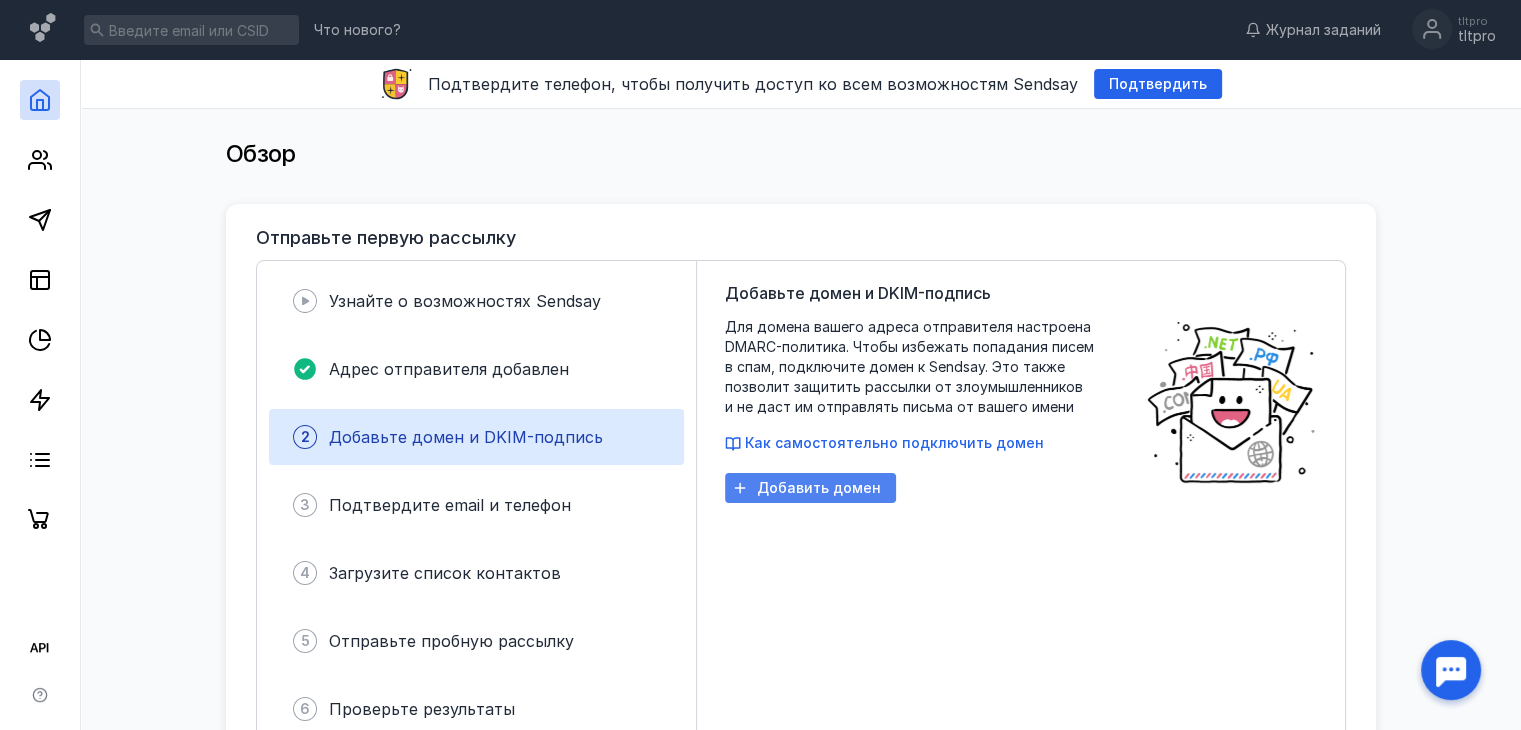 click on "Добавить домен" at bounding box center [819, 488] 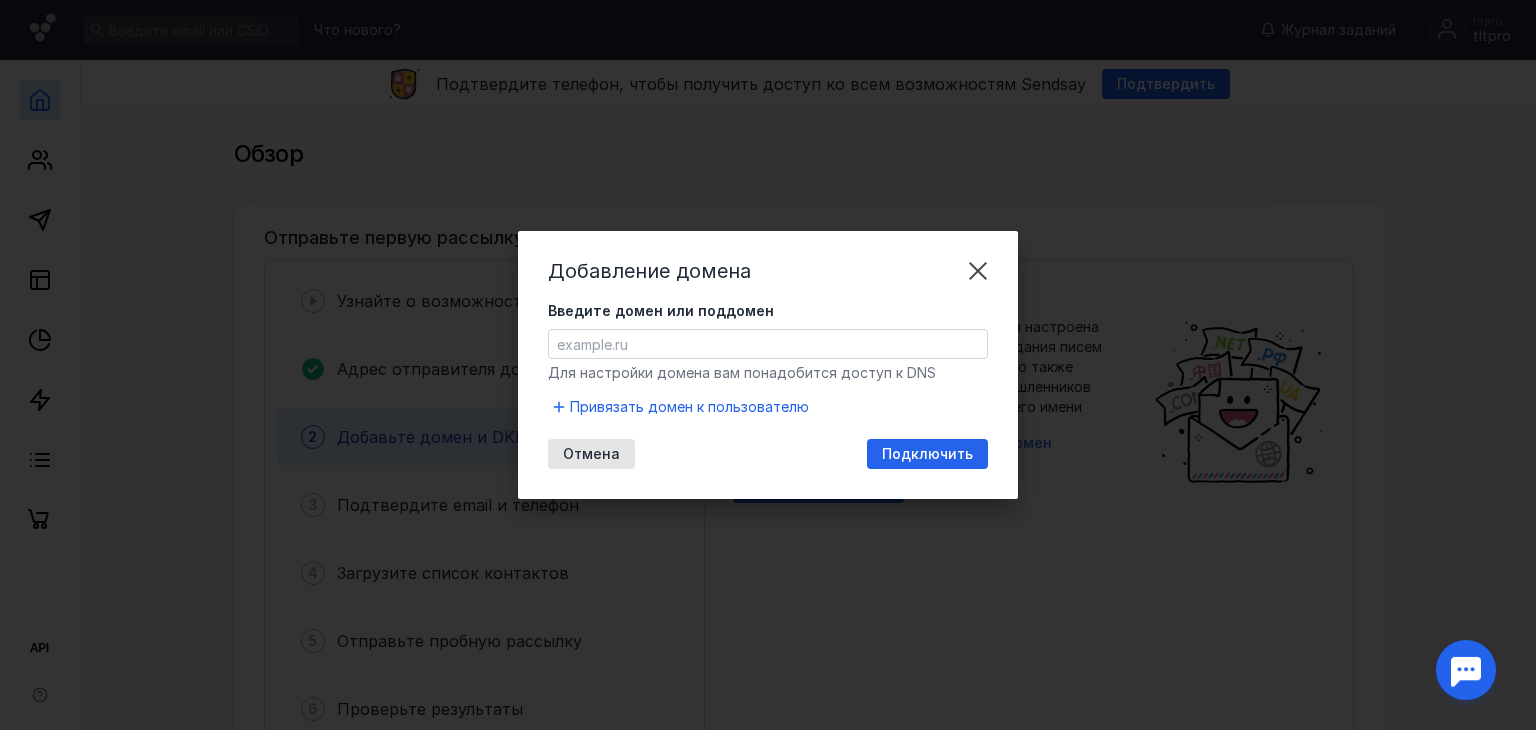 click on "Введите домен или поддомен" at bounding box center (768, 344) 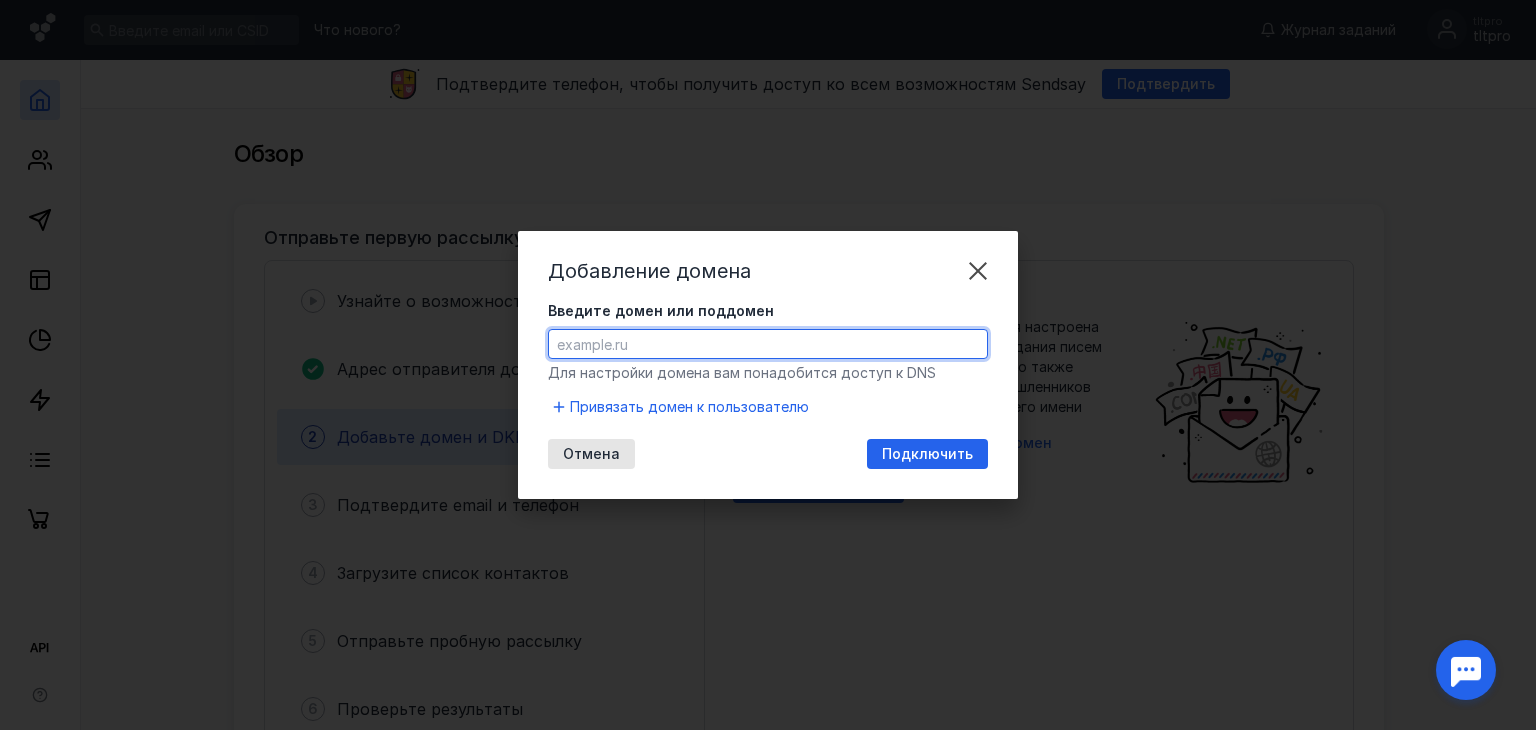 paste on "https://tltpro.org/" 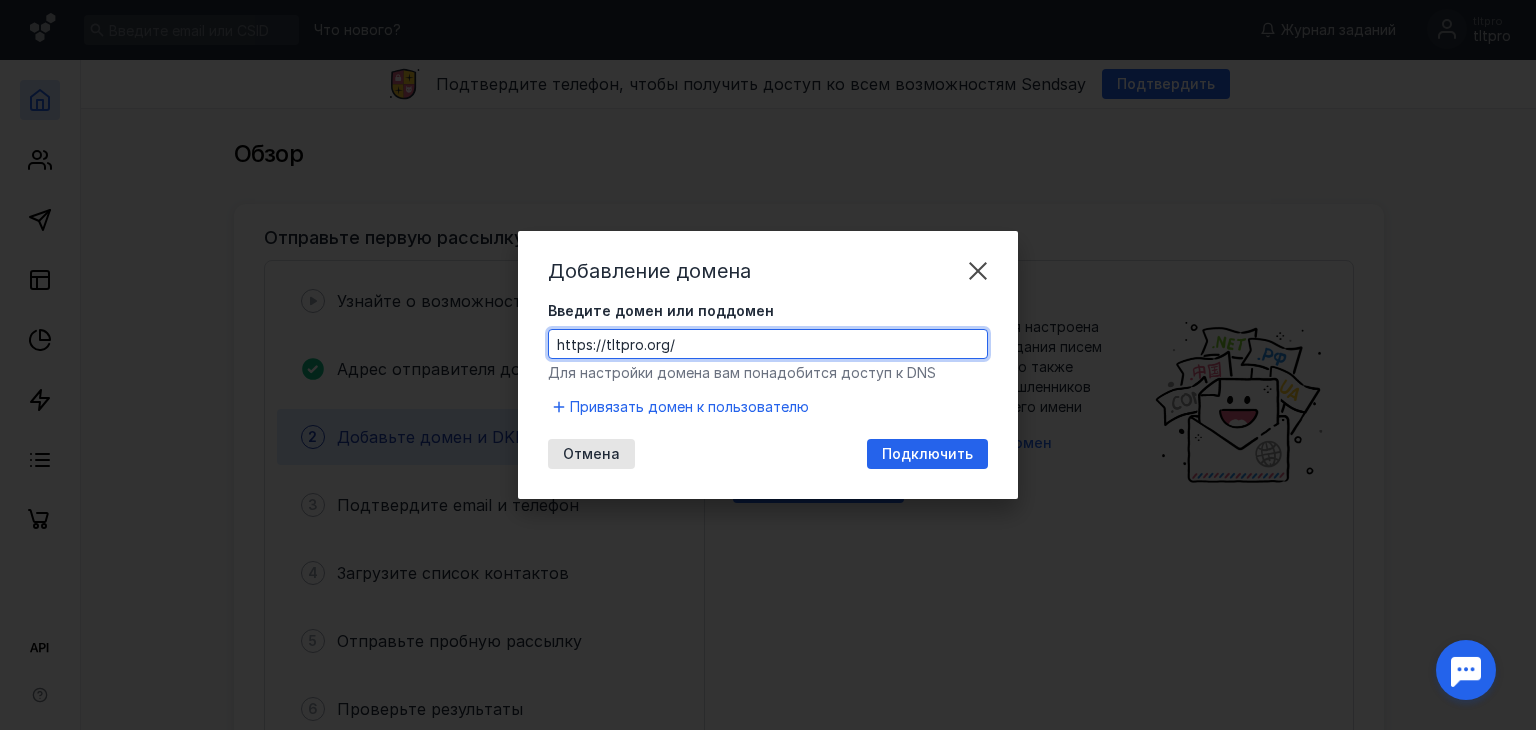 type on "tltpro.org/" 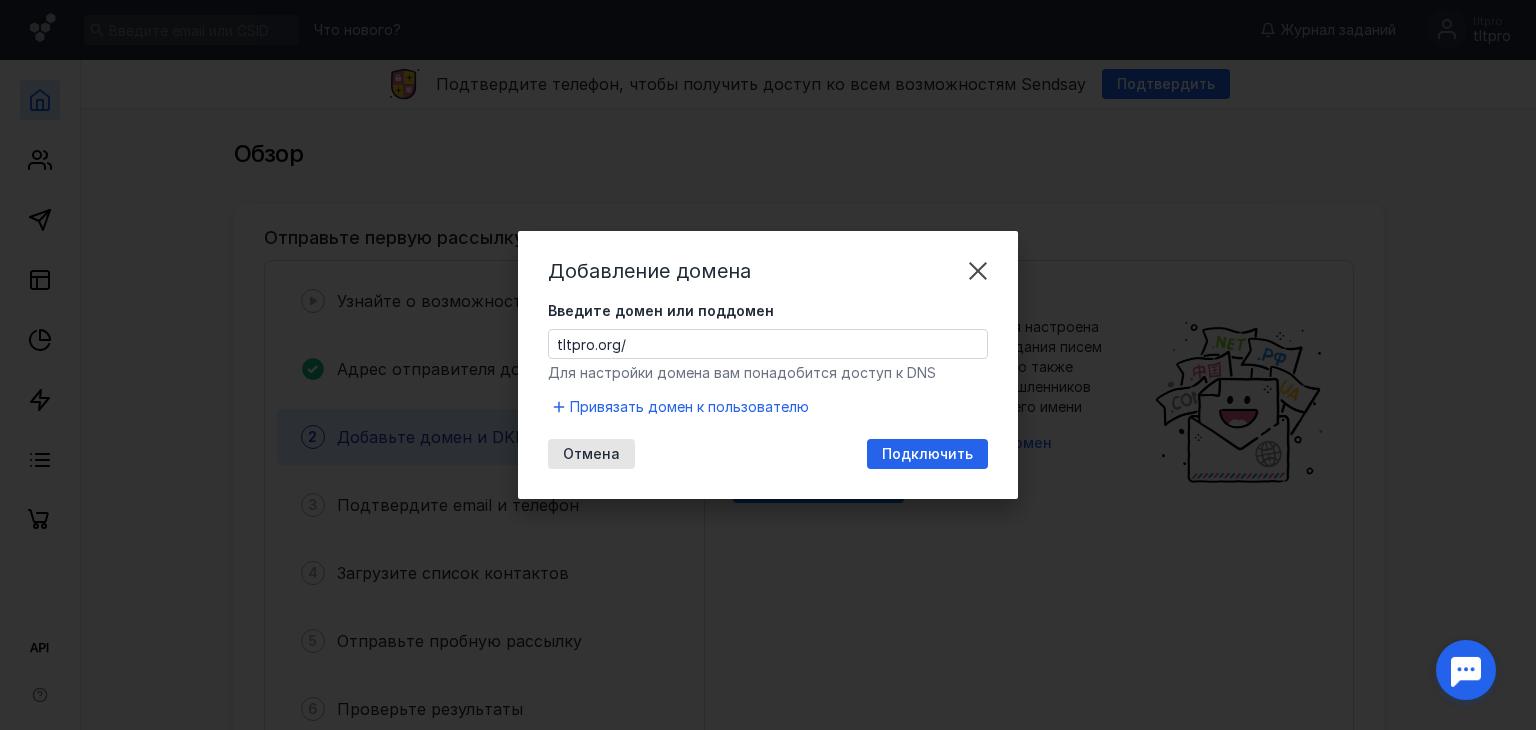 click on "Добавление домена Введите домен или поддомен example.org/ Для настройки домена вам понадобится доступ к DNS Привязать домен к пользователю Отмена Подключить" at bounding box center (768, 365) 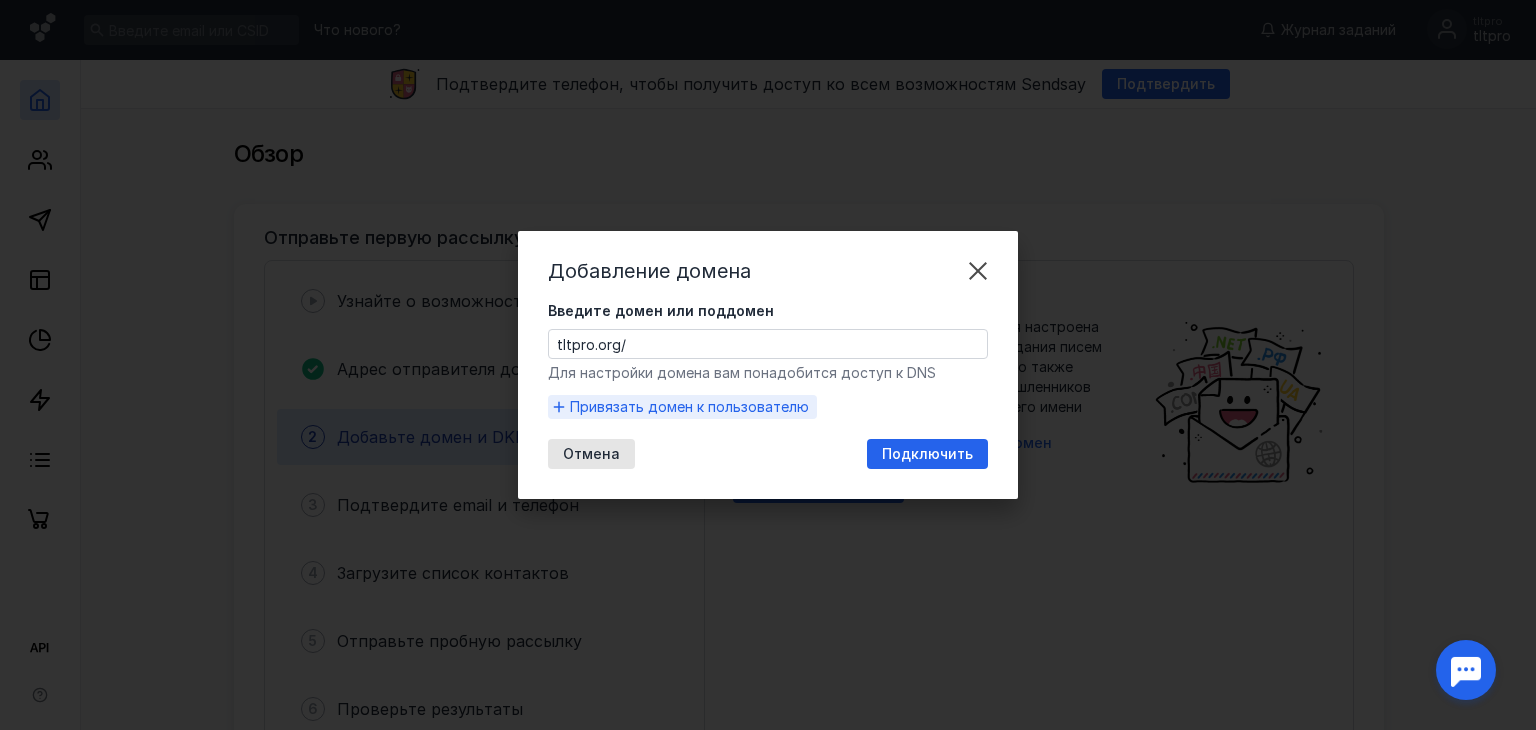 click on "Привязать домен к пользователю" at bounding box center [689, 407] 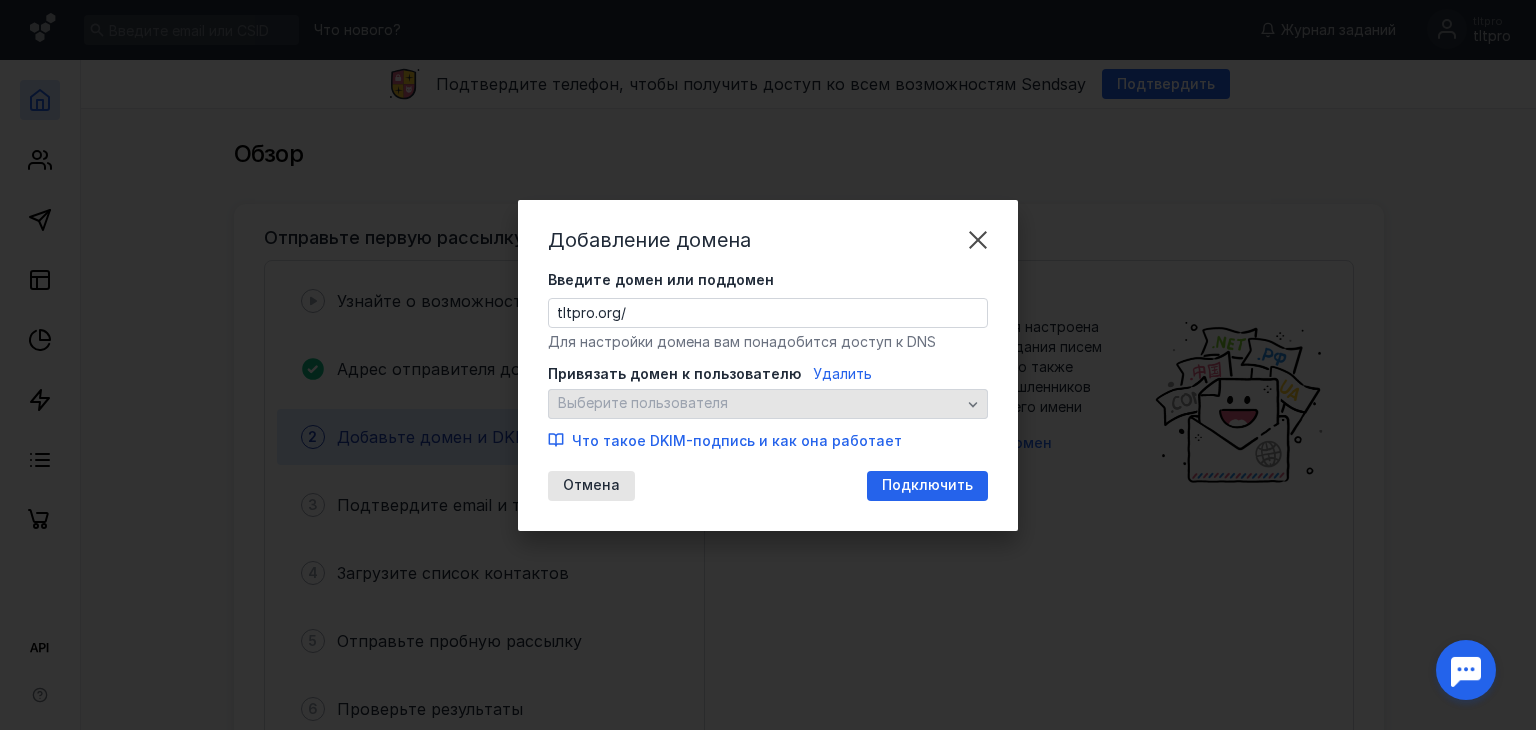 click on "Выберите пользователя" at bounding box center [759, 403] 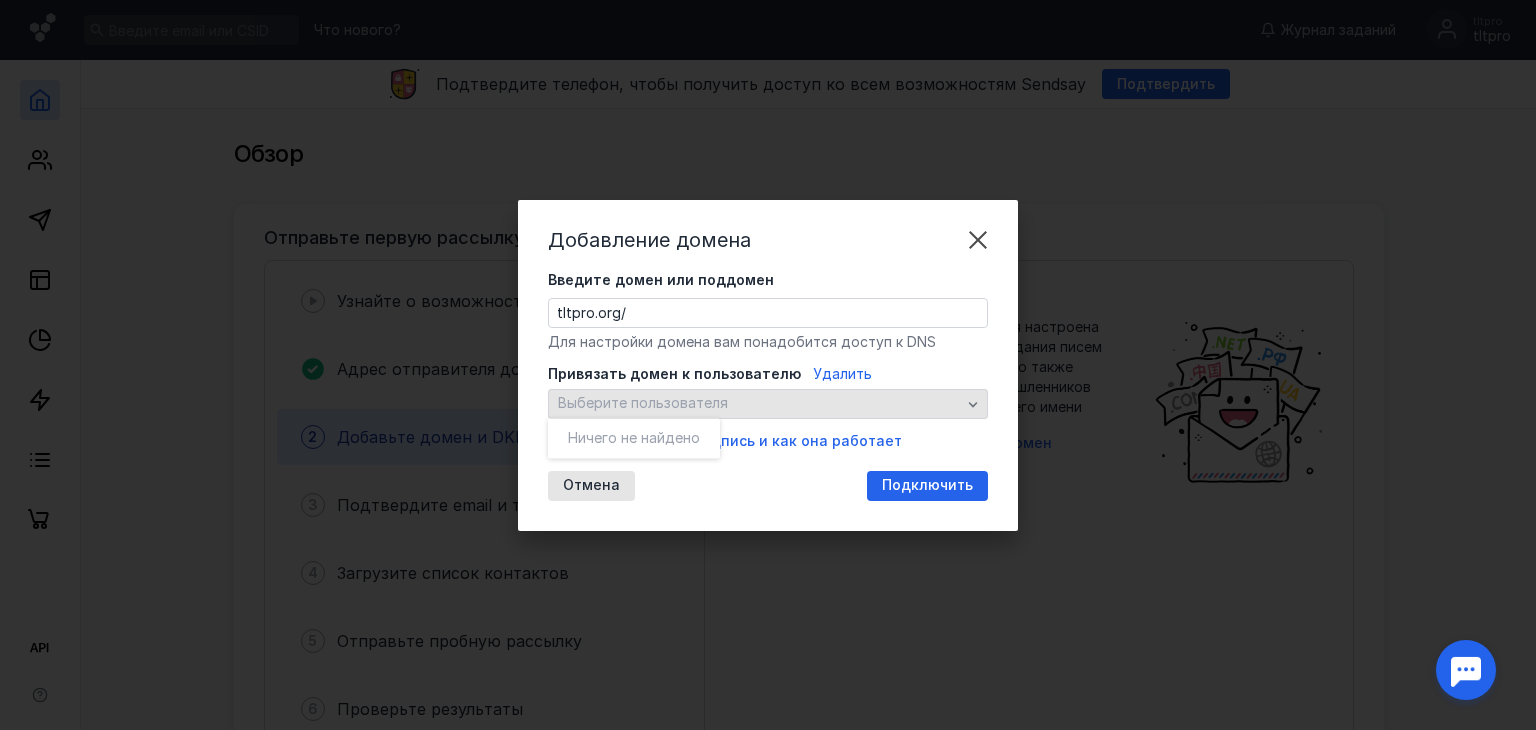 click on "Выберите пользователя" at bounding box center (759, 403) 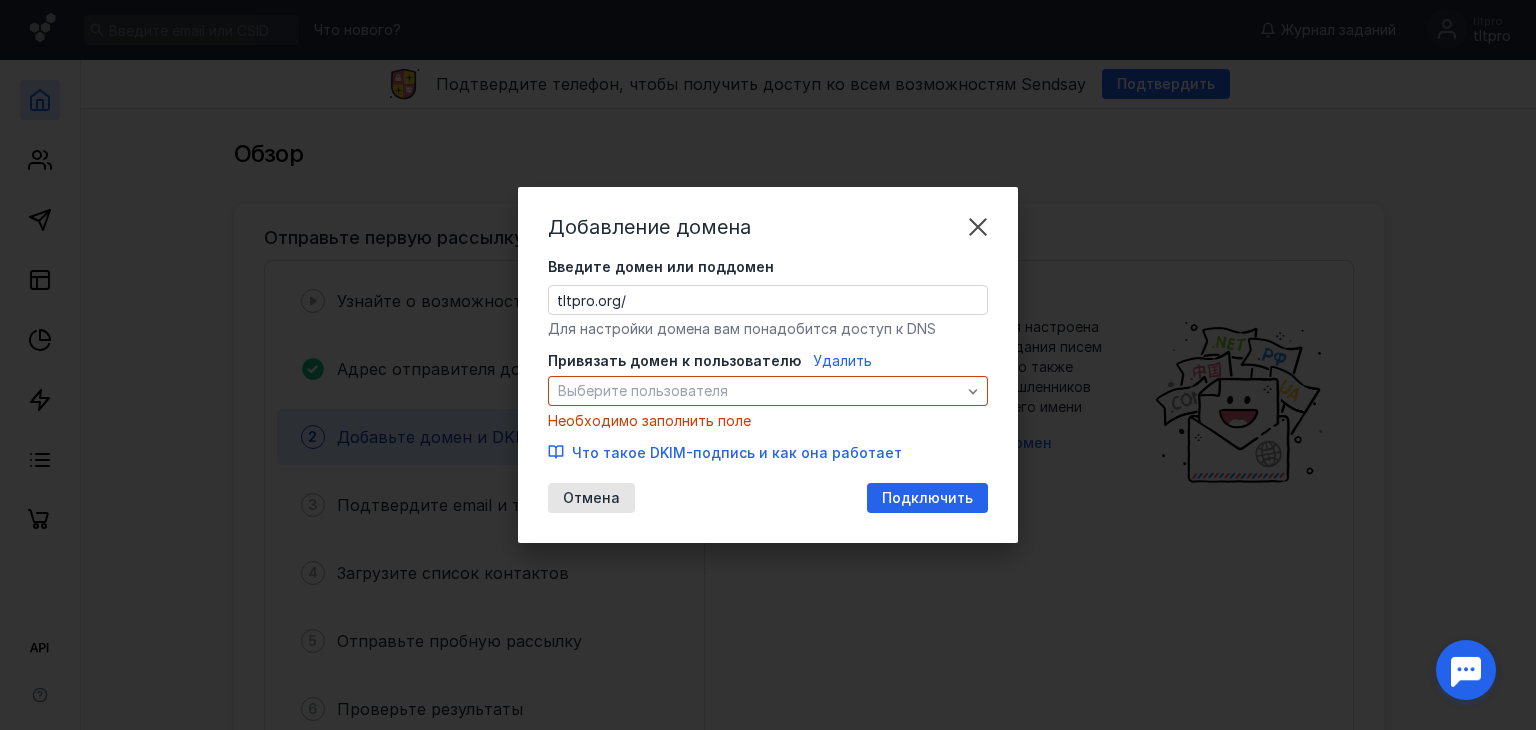 click on "Добавление домена Введите домен или поддомен tltpro.org/ Для настройки домена вам понадобится доступ к DNS Привязать домен к пользователю Удалить Выберите пользователя Необходимо заполнить поле Что такое DKIM-подпись и как она работает Отмена Подключить" at bounding box center [768, 365] 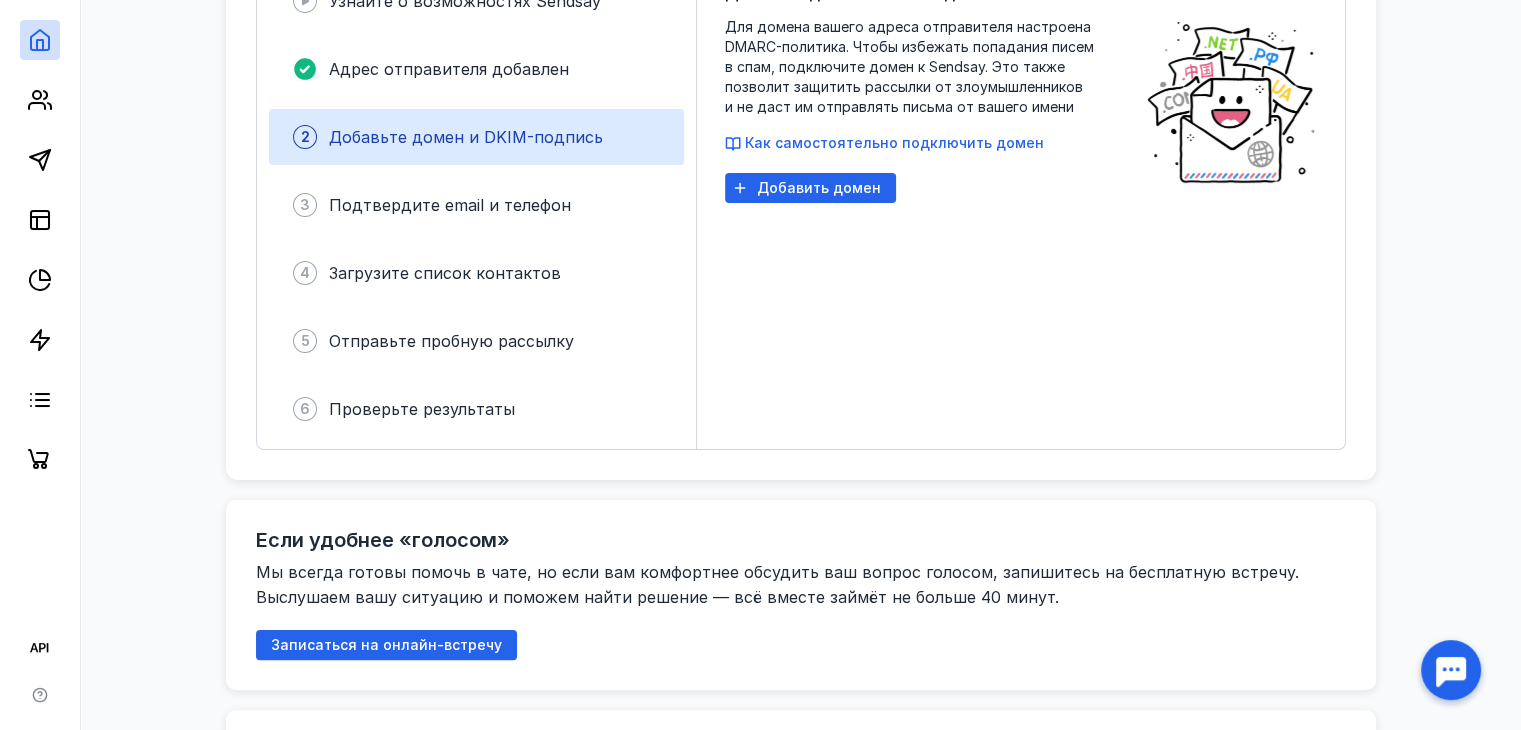scroll, scrollTop: 100, scrollLeft: 0, axis: vertical 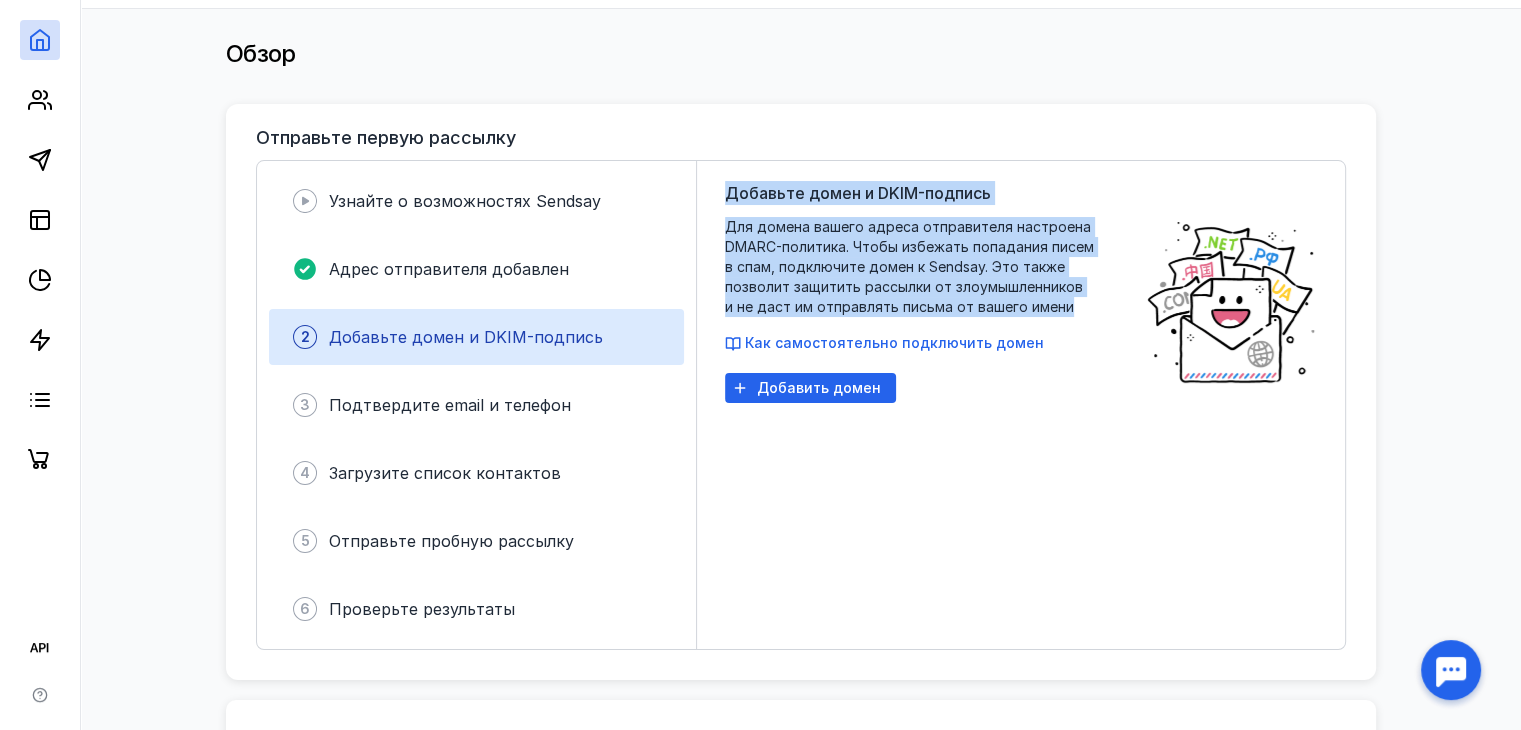 drag, startPoint x: 726, startPoint y: 191, endPoint x: 1068, endPoint y: 308, distance: 361.45953 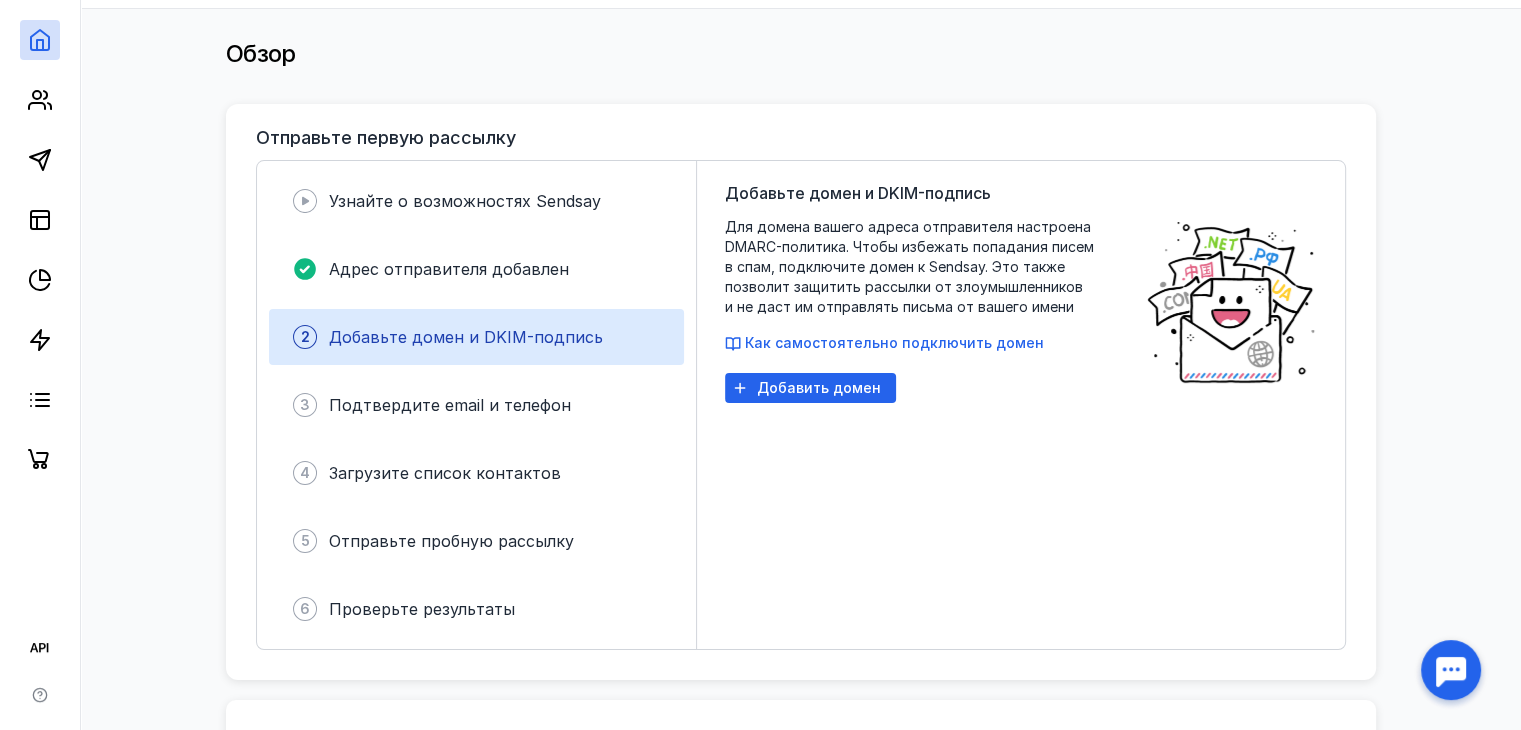 click at bounding box center [1451, 670] 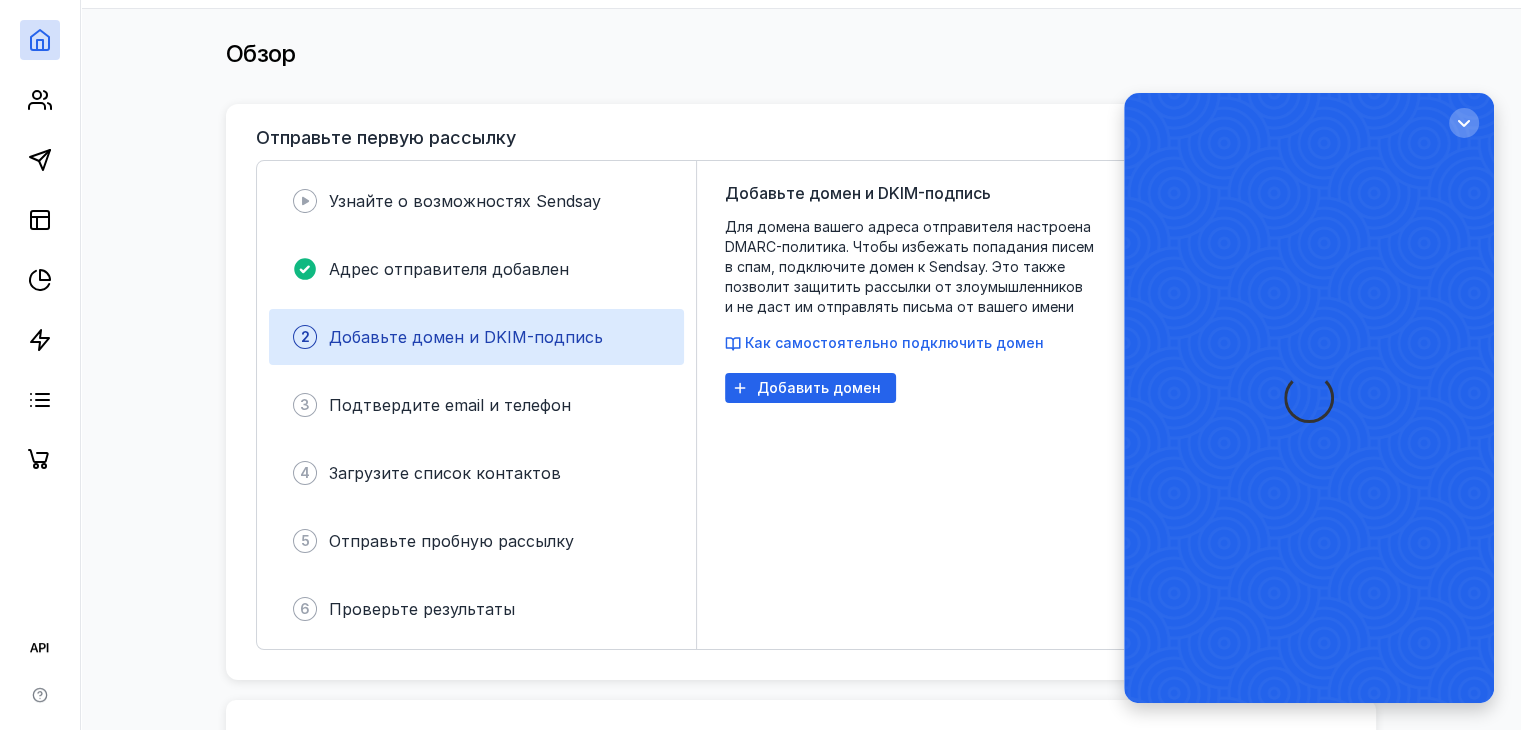scroll, scrollTop: 0, scrollLeft: 0, axis: both 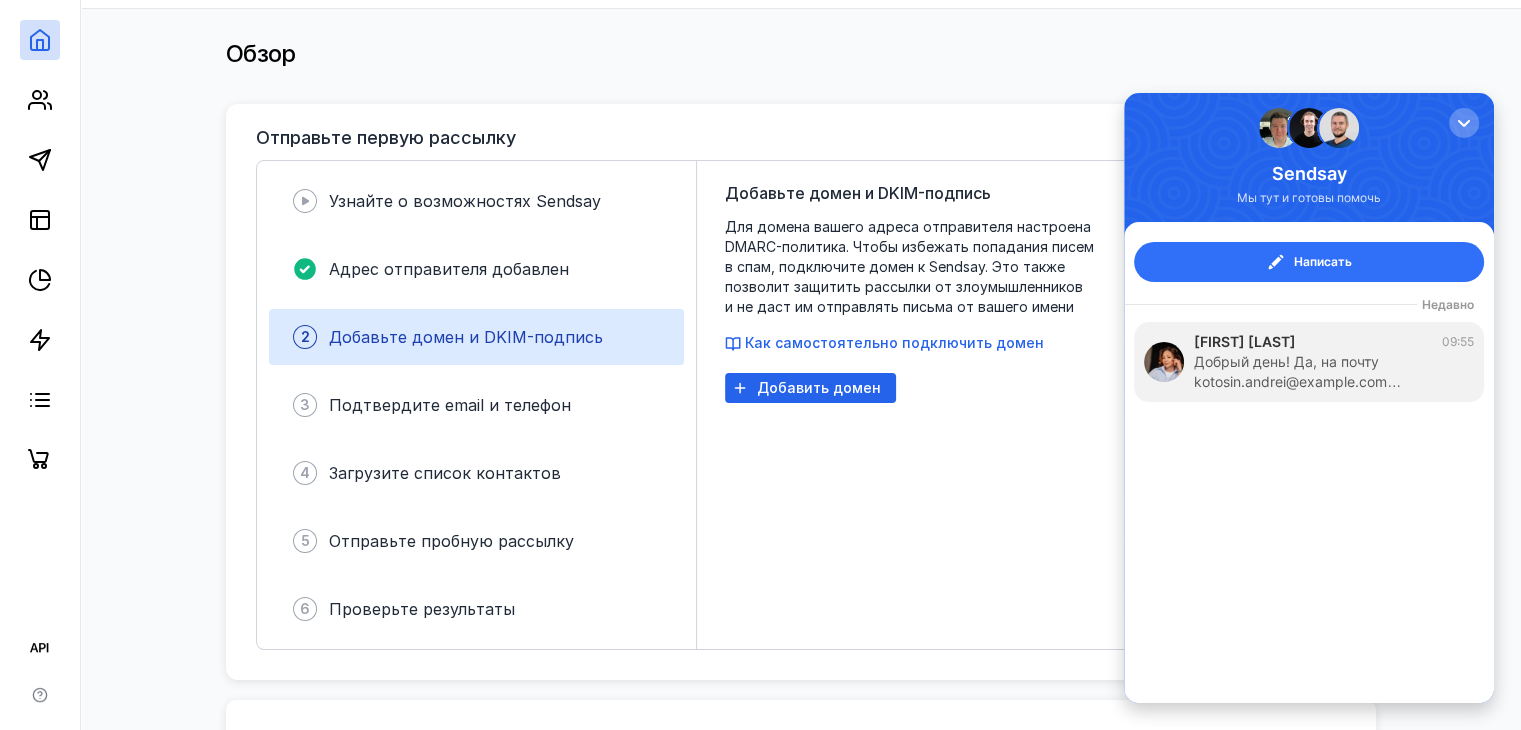 click on "Написать" at bounding box center [1323, 262] 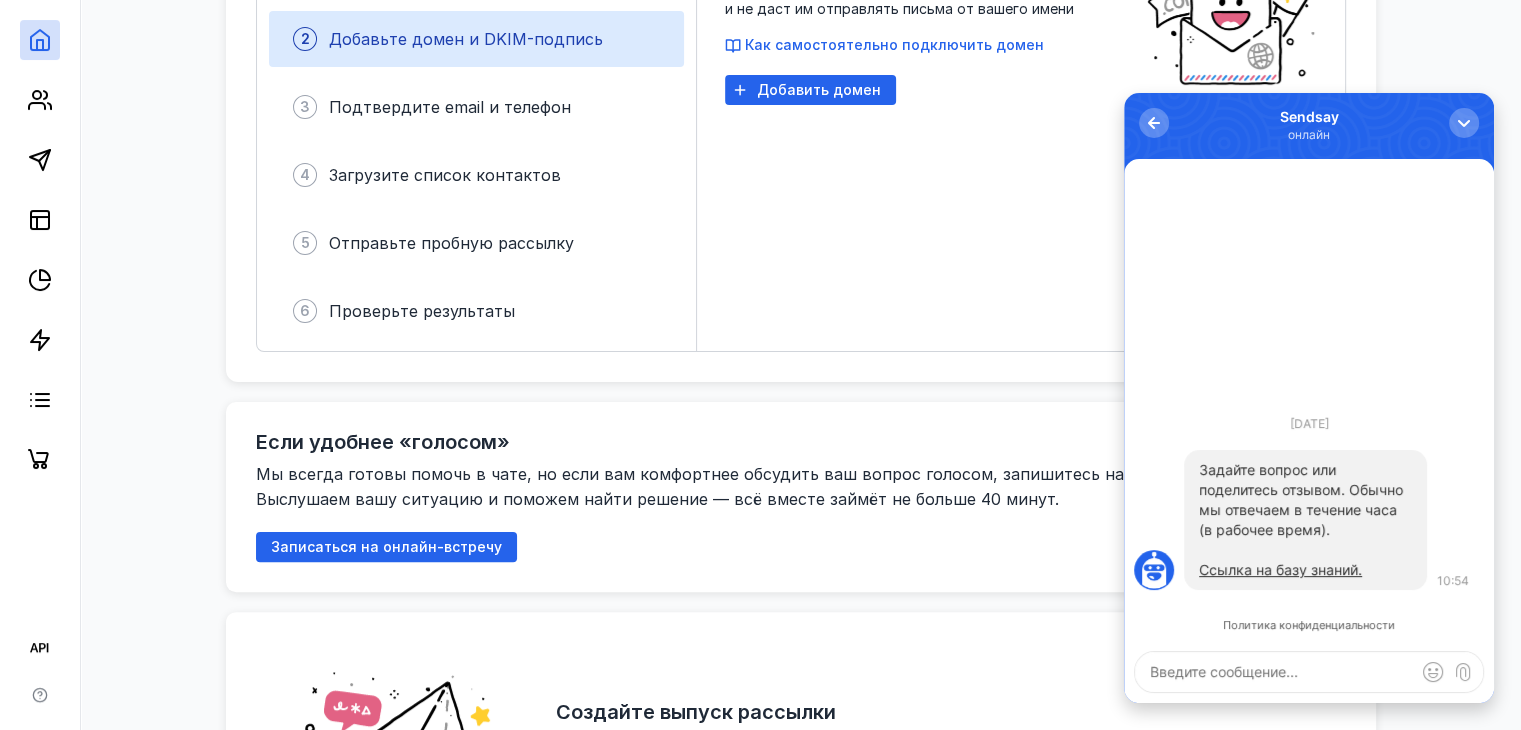 scroll, scrollTop: 400, scrollLeft: 0, axis: vertical 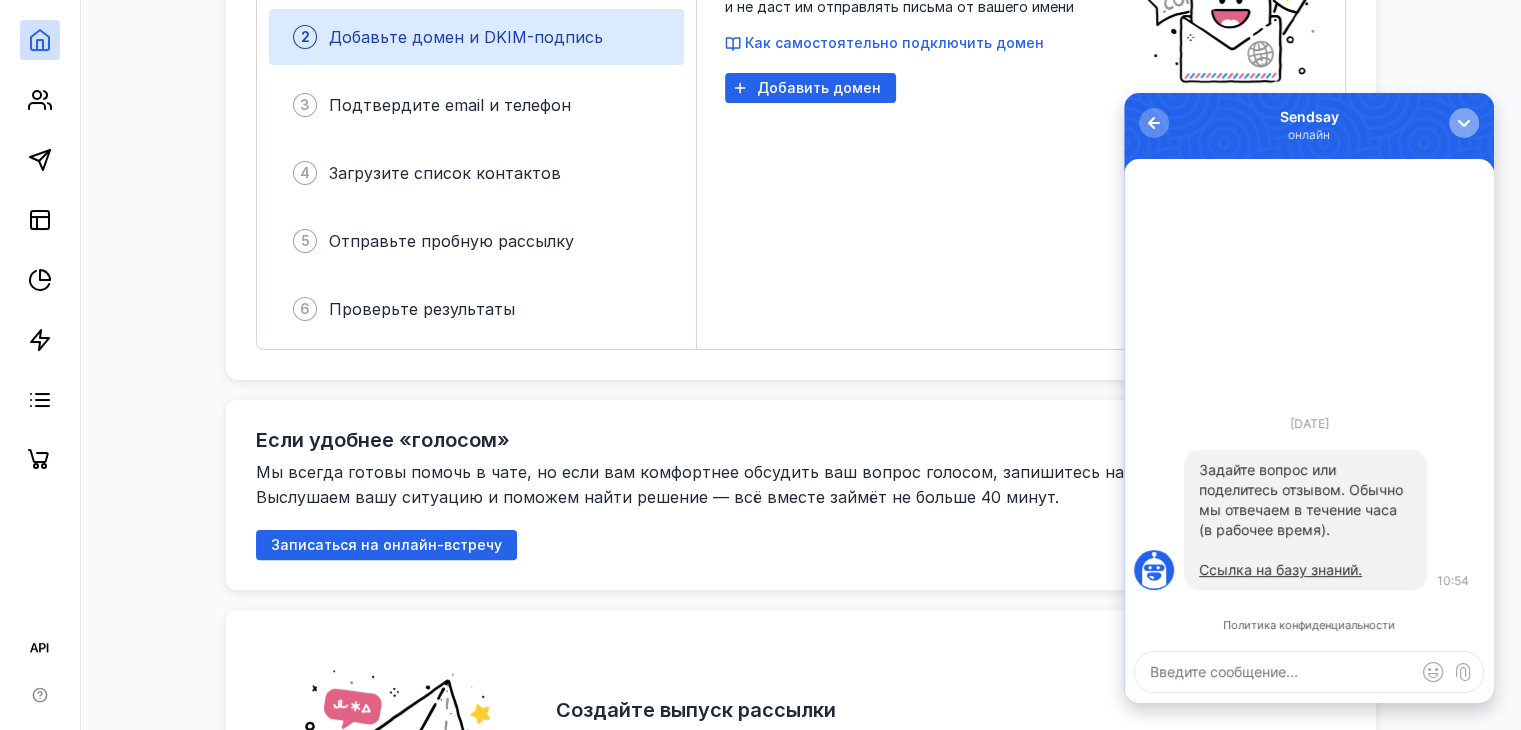 click at bounding box center [1464, 123] 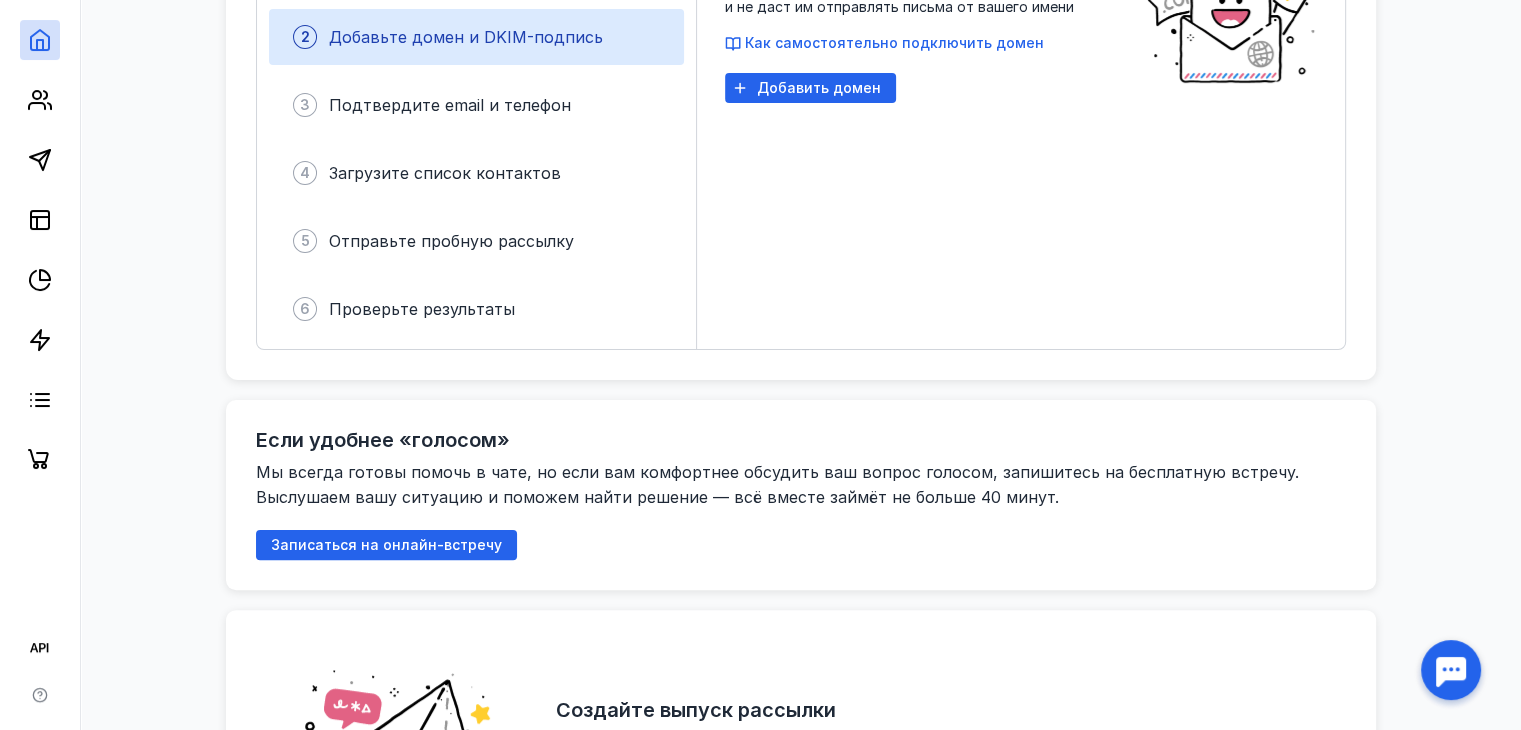 scroll, scrollTop: 0, scrollLeft: 0, axis: both 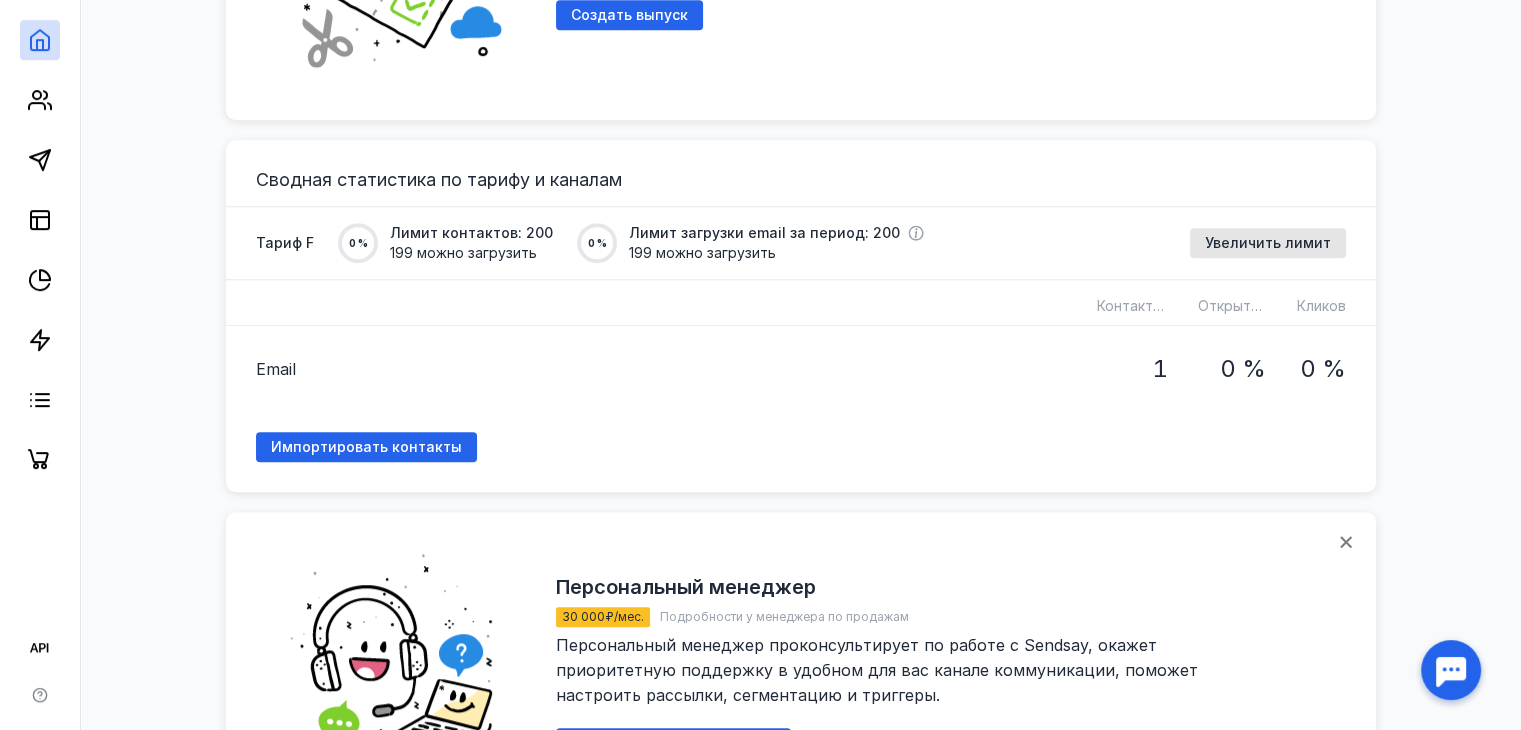 click at bounding box center (1451, 670) 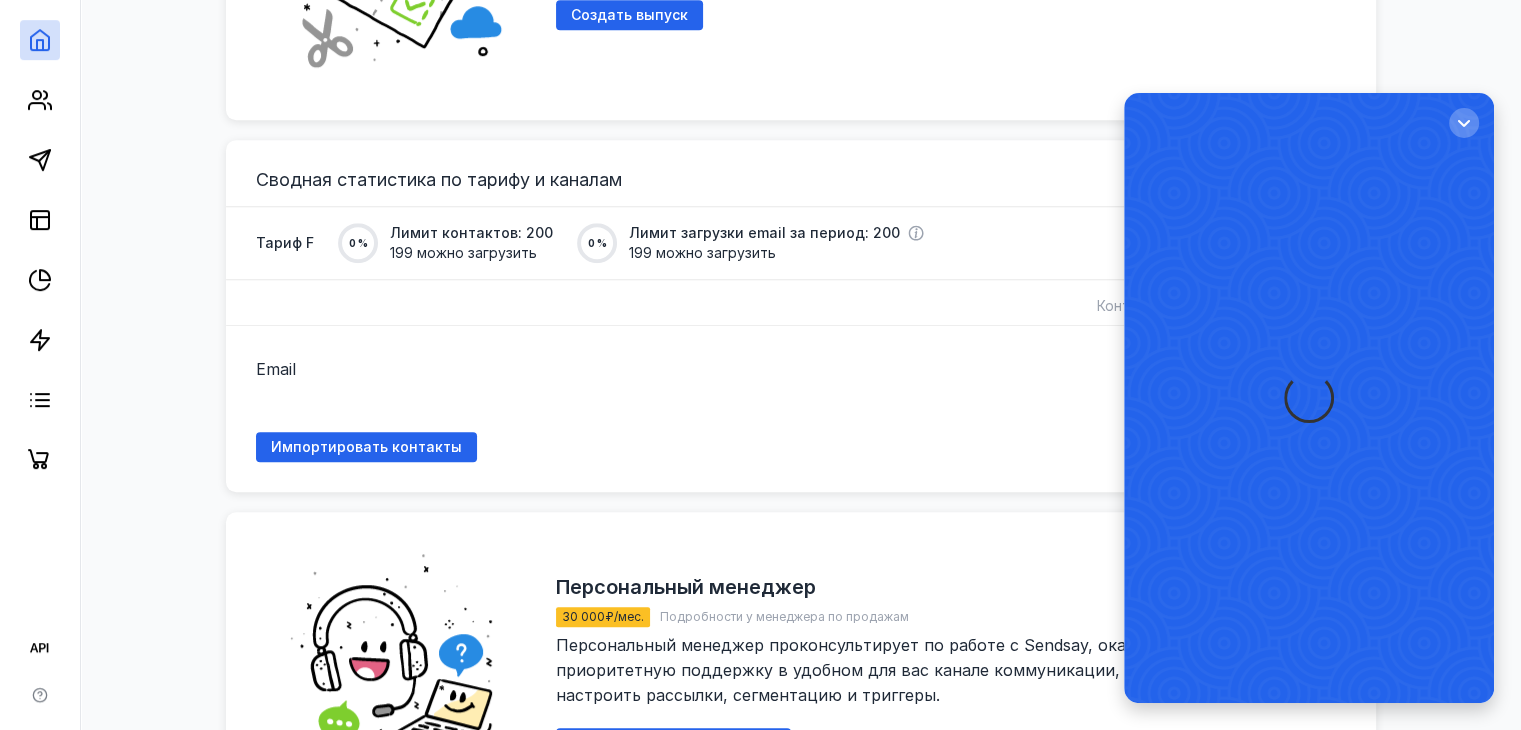 scroll, scrollTop: 0, scrollLeft: 0, axis: both 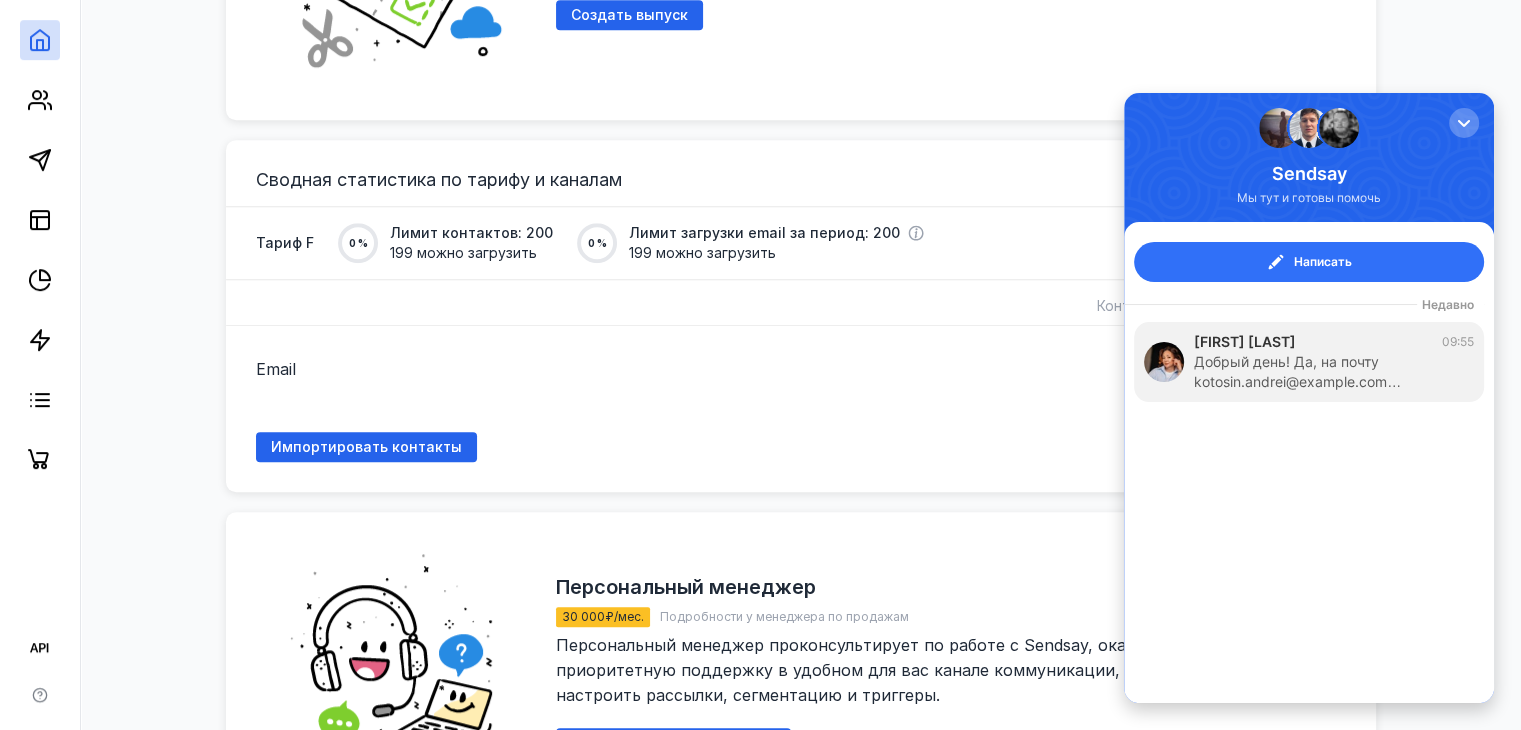 click on "Написать" at bounding box center [1323, 262] 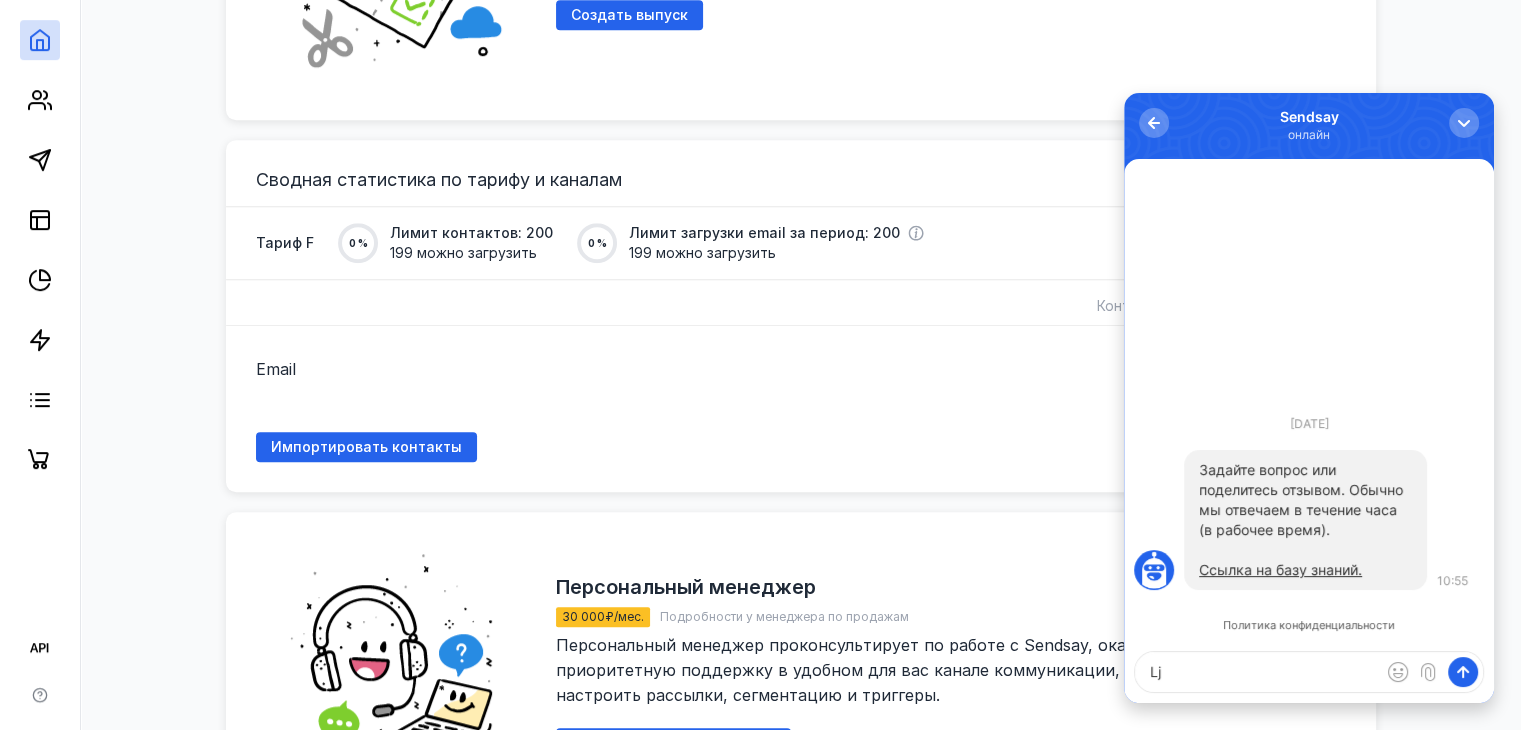 type on "L" 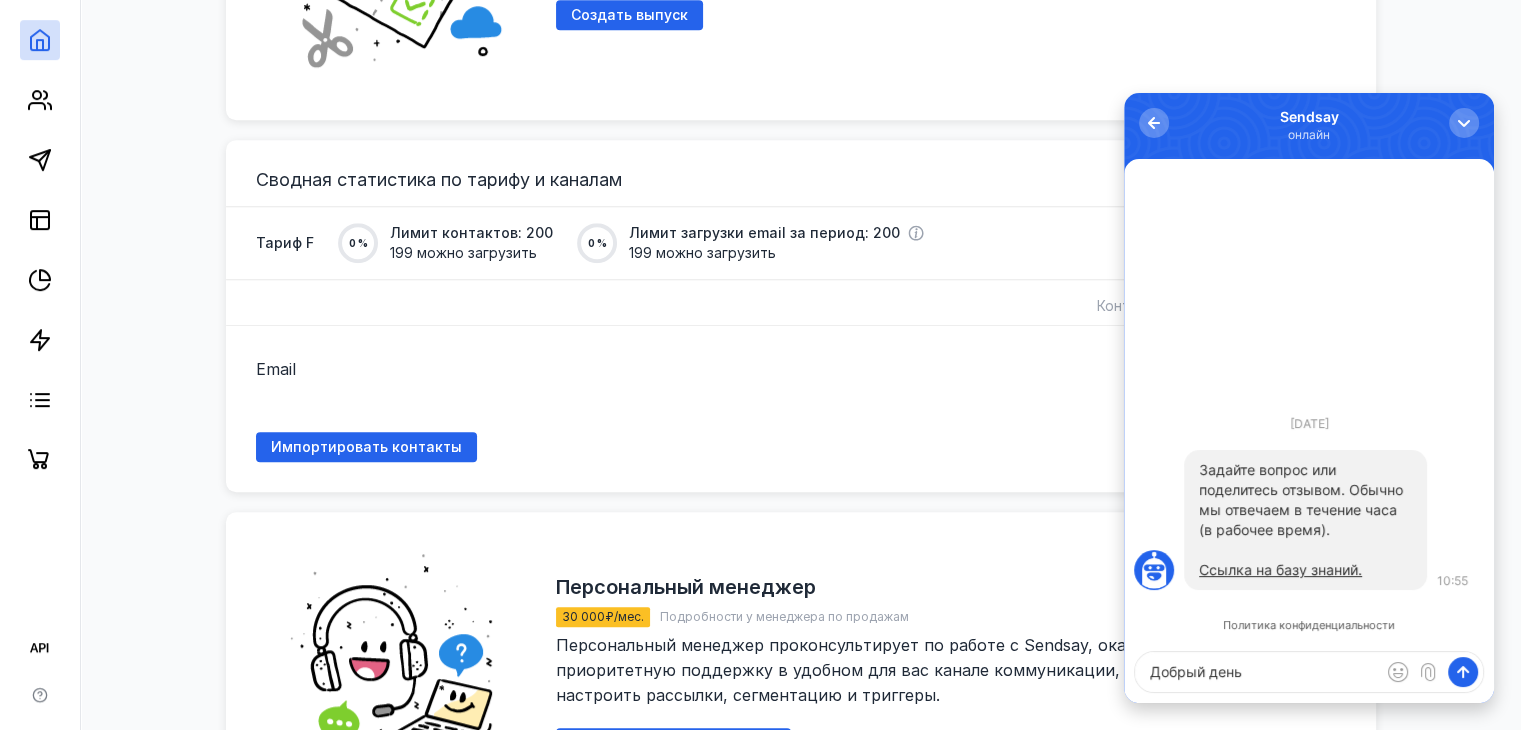 type on "Добрый день" 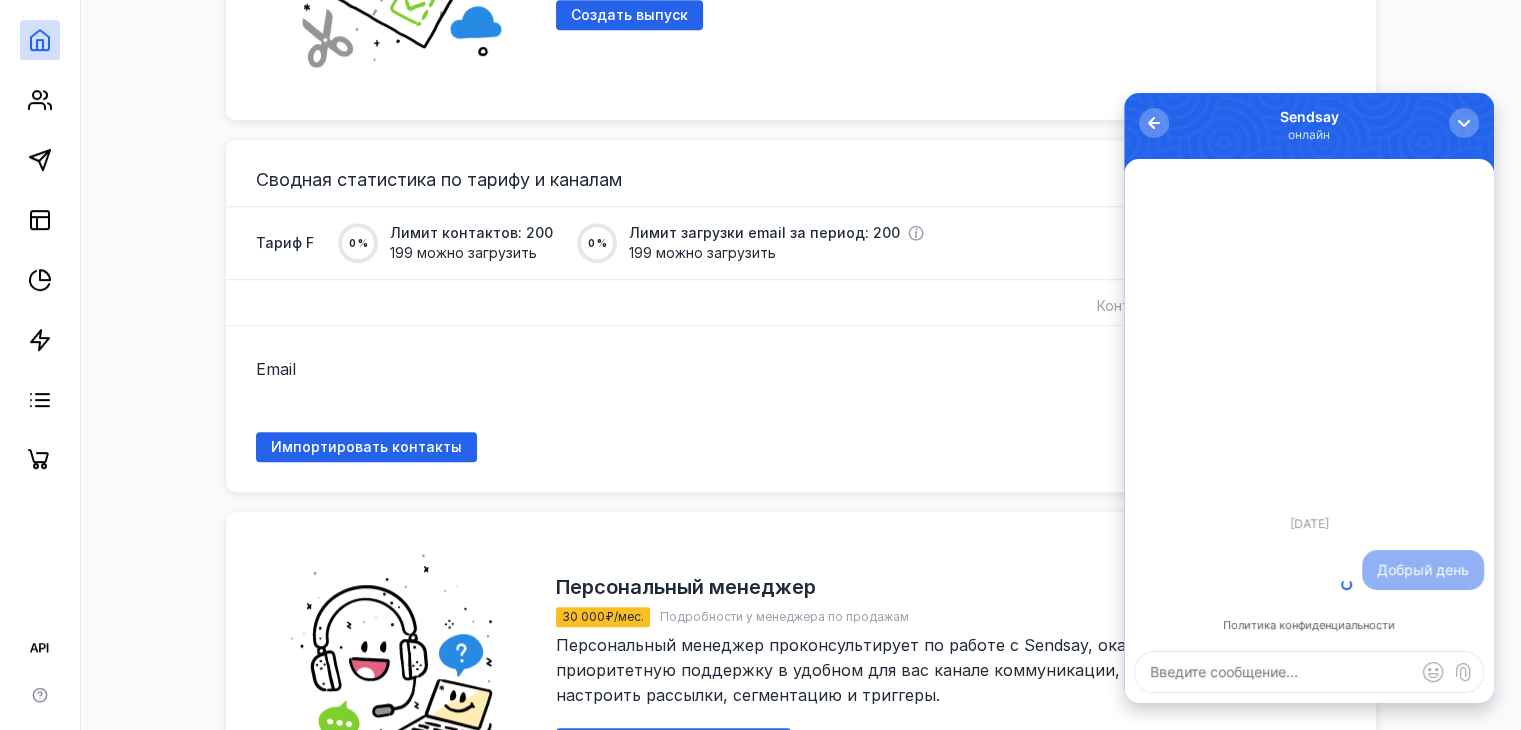 type on "Можно ли делать рассыку через SMTP авторизацию, а не через делегирование домена?" 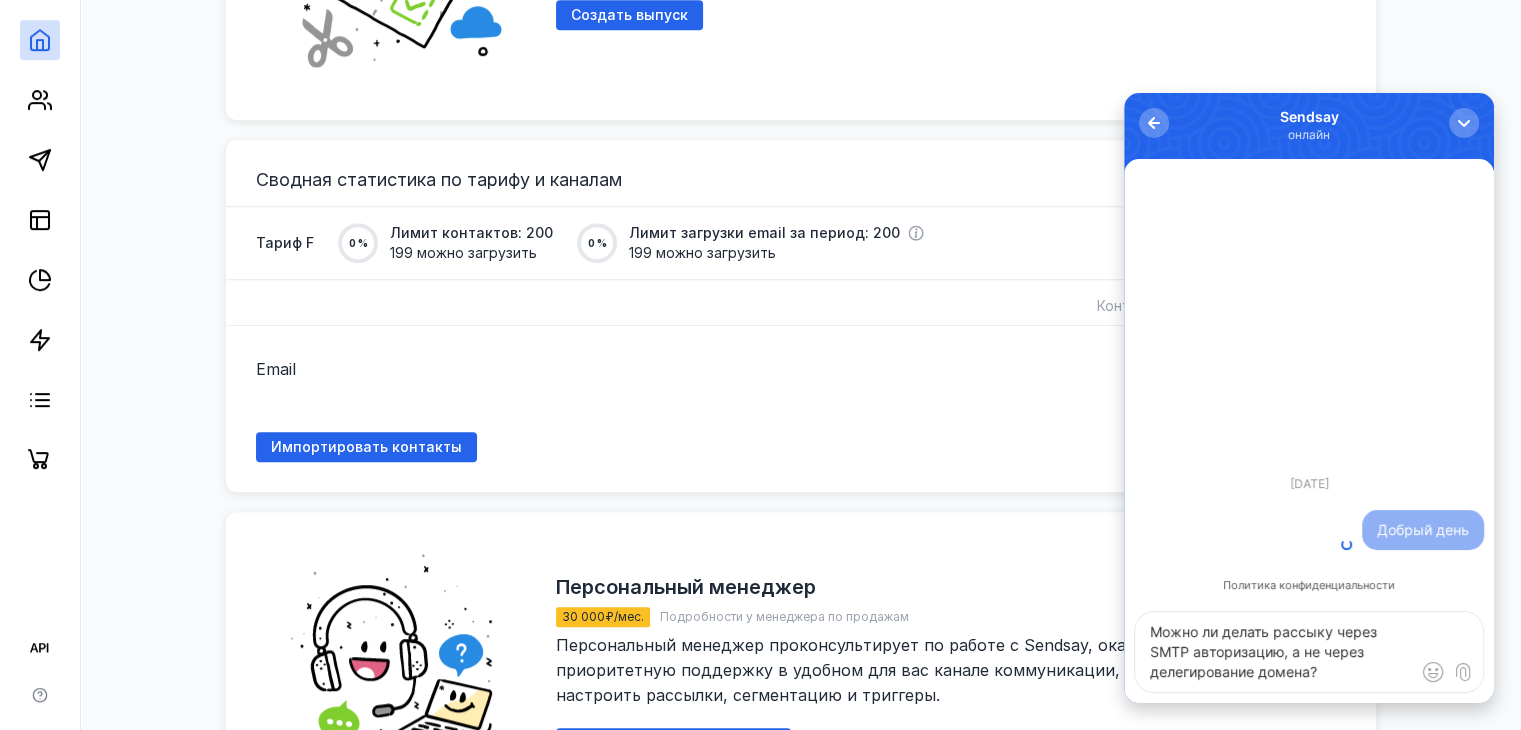 type 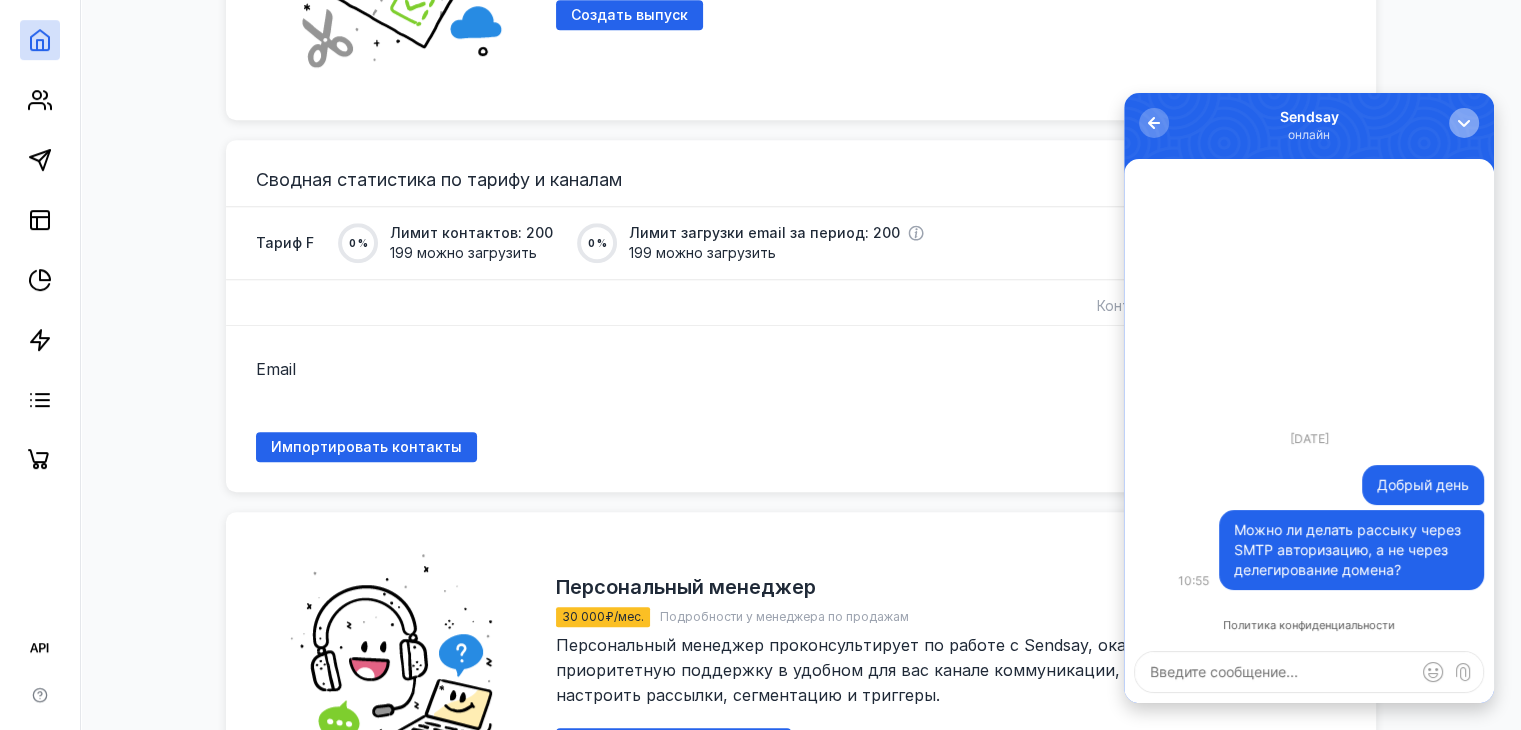 click at bounding box center [1464, 123] 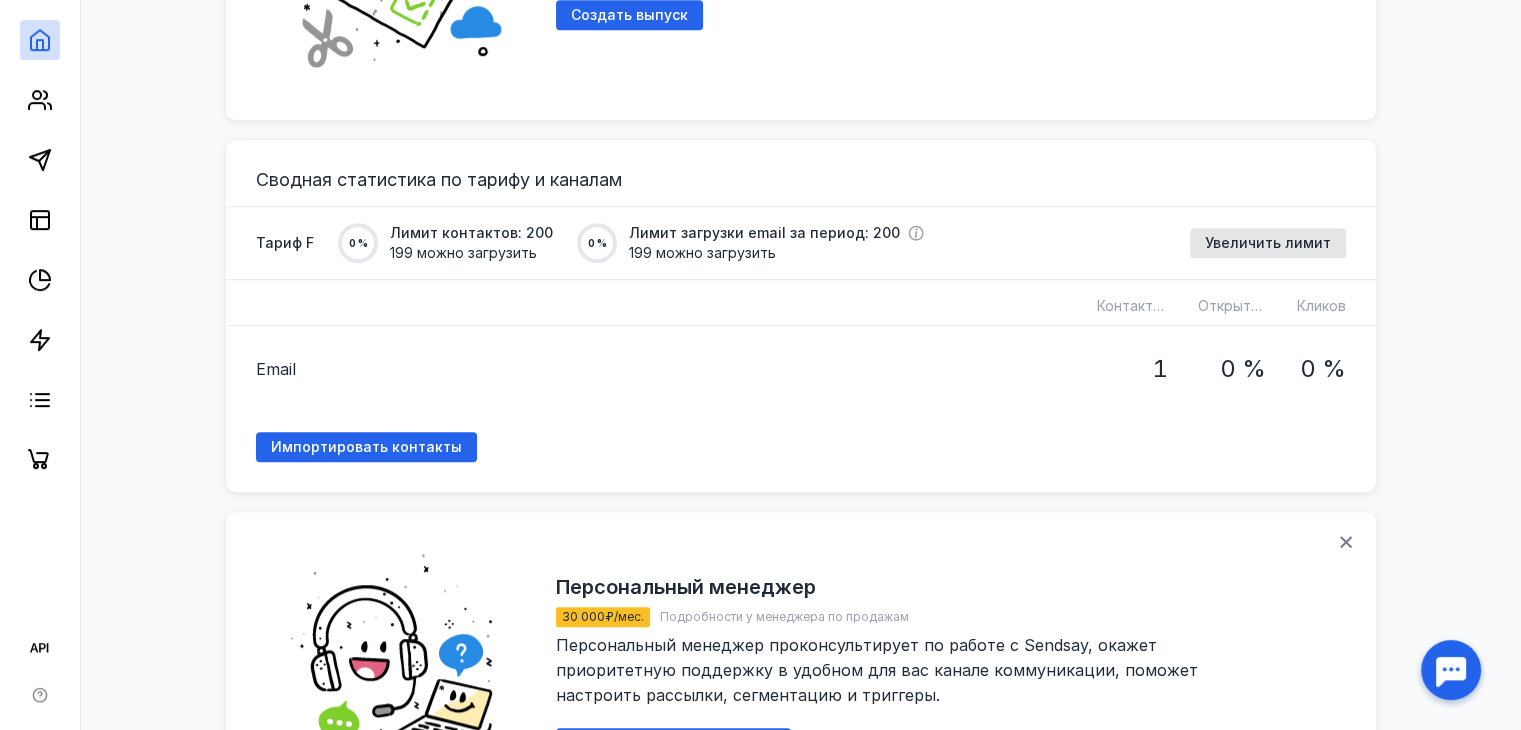 scroll, scrollTop: 0, scrollLeft: 0, axis: both 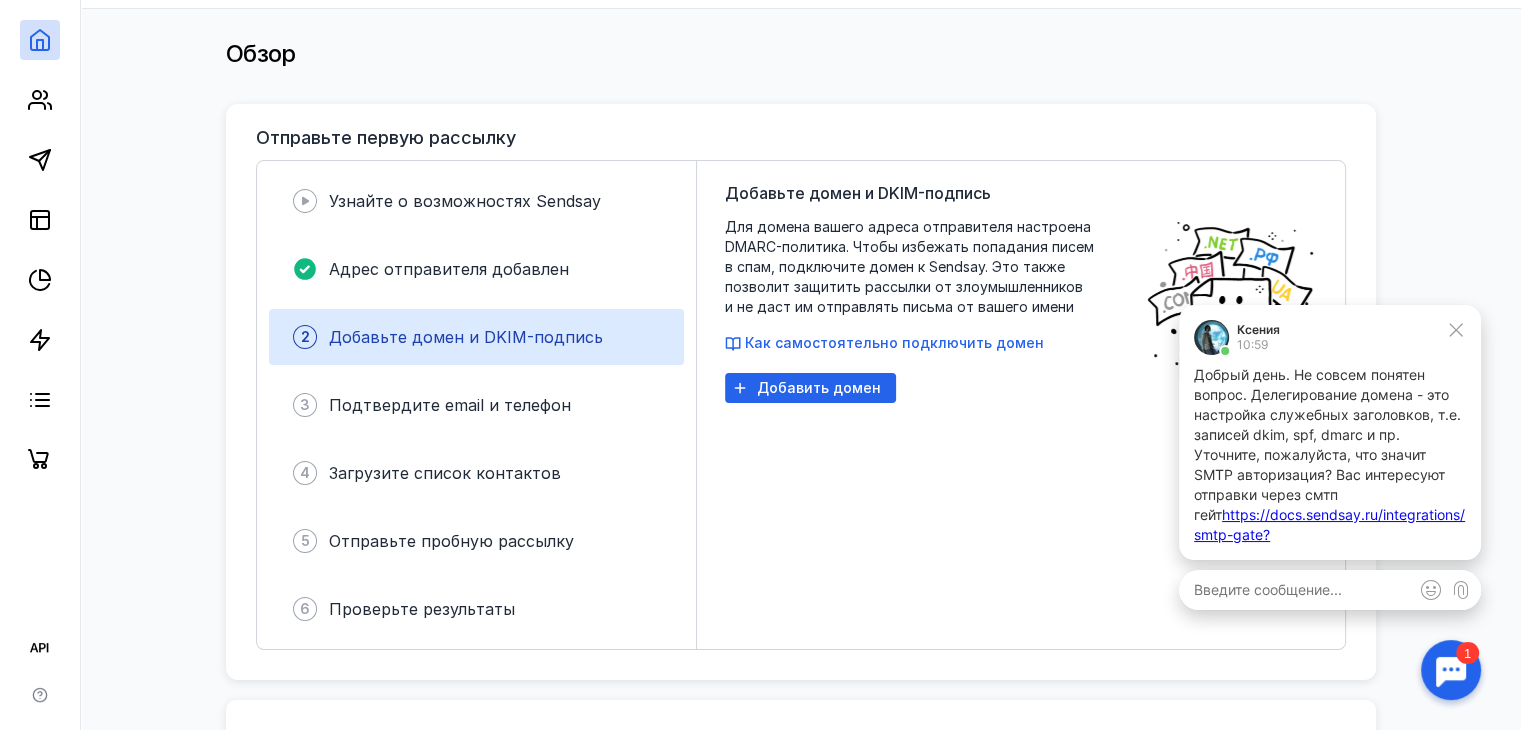 click on "Добрый день. Не совсем понятен вопрос. Делегирование домена - это настройка служебных заголовков, т.е. записей dkim, spf, dmarc и пр." at bounding box center [1330, 405] 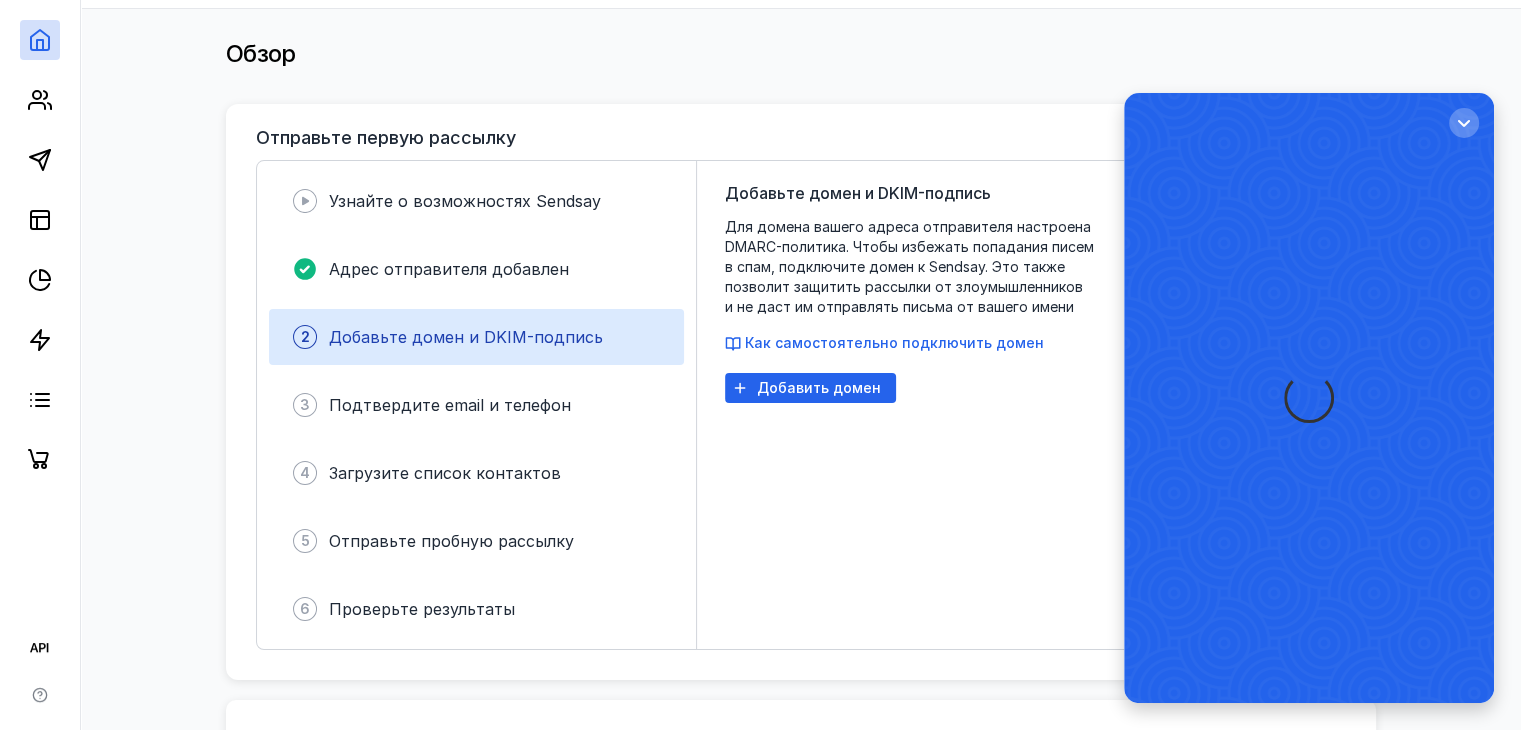 scroll, scrollTop: 0, scrollLeft: 0, axis: both 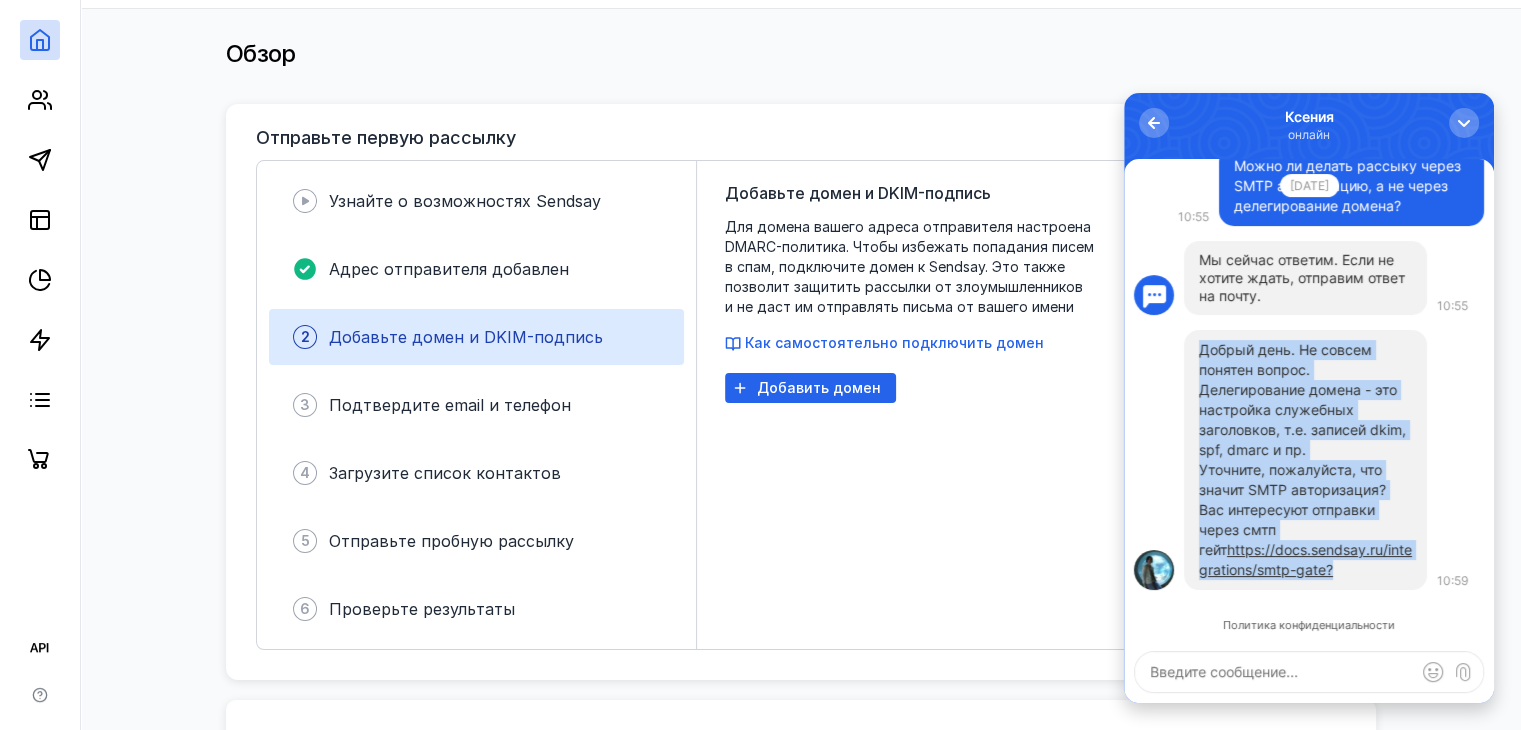 drag, startPoint x: 1198, startPoint y: 344, endPoint x: 1340, endPoint y: 585, distance: 279.72308 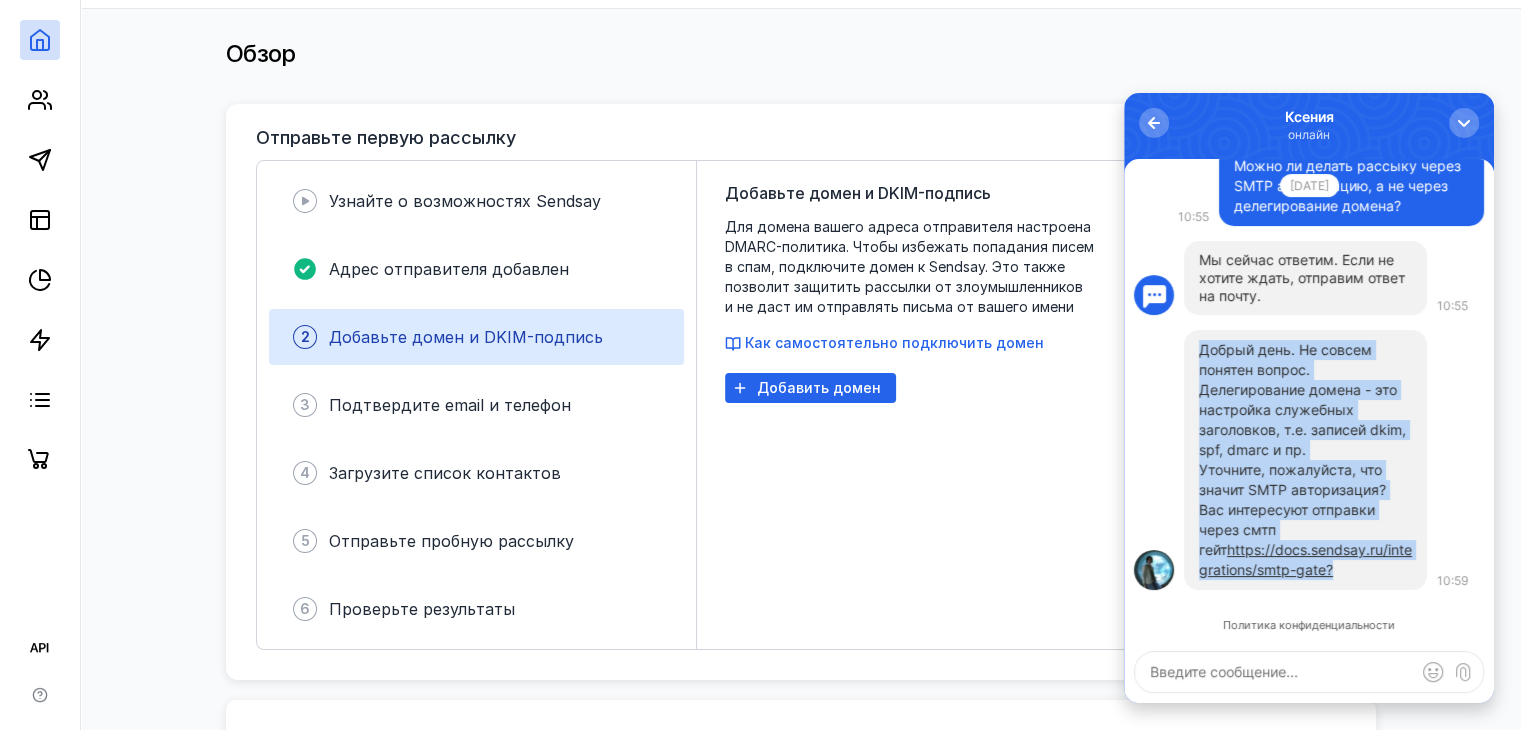 copy on "Добрый день. Не совсем понятен вопрос. Делегирование домена - это настройка служебных заголовков, т.е. записей dkim, spf, dmarc и пр. Уточните, пожалуйста, что значит SMTP авторизация? Вас интересуют отправки через смтп гейт https://docs.sendsay.ru/integrations/smtp-gate?" 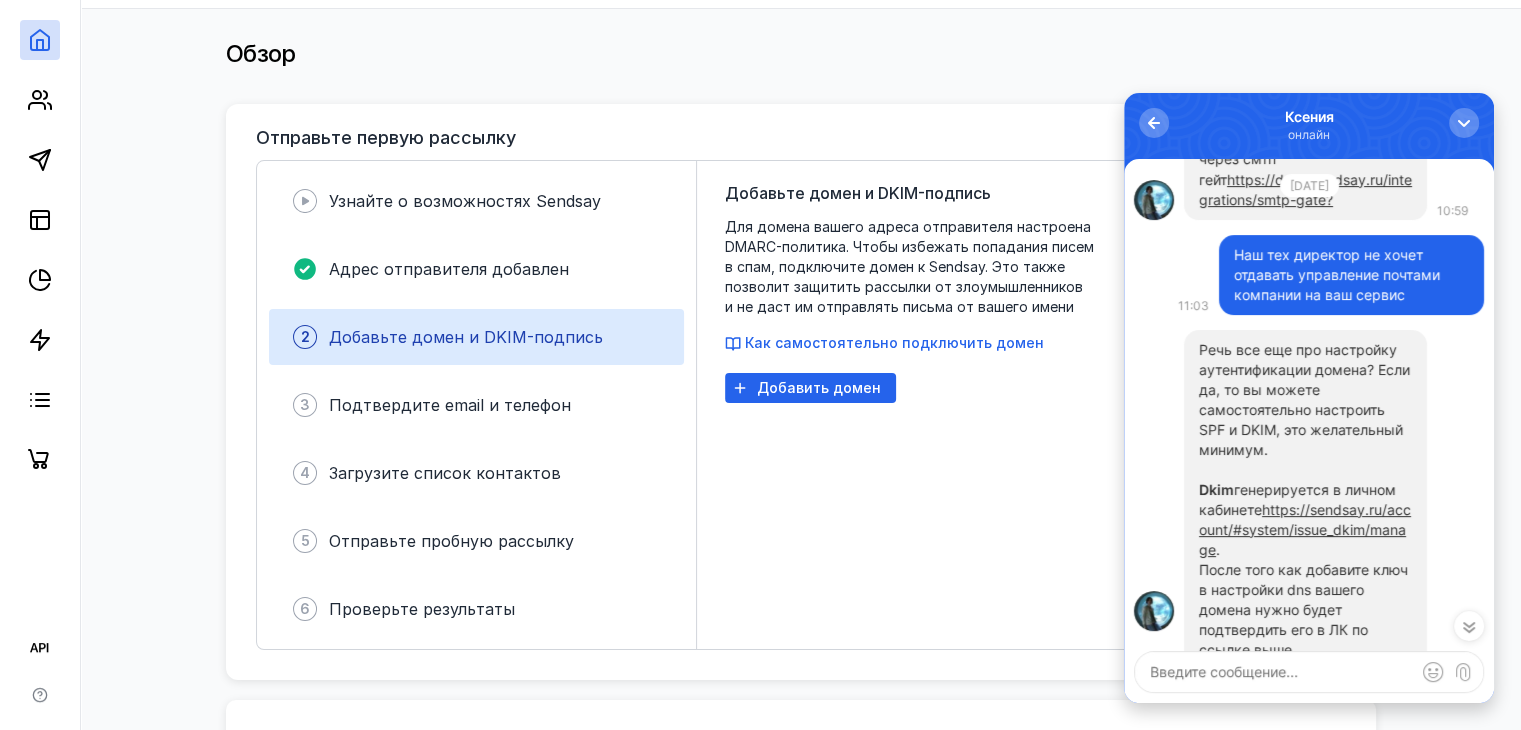 scroll, scrollTop: -200, scrollLeft: 0, axis: vertical 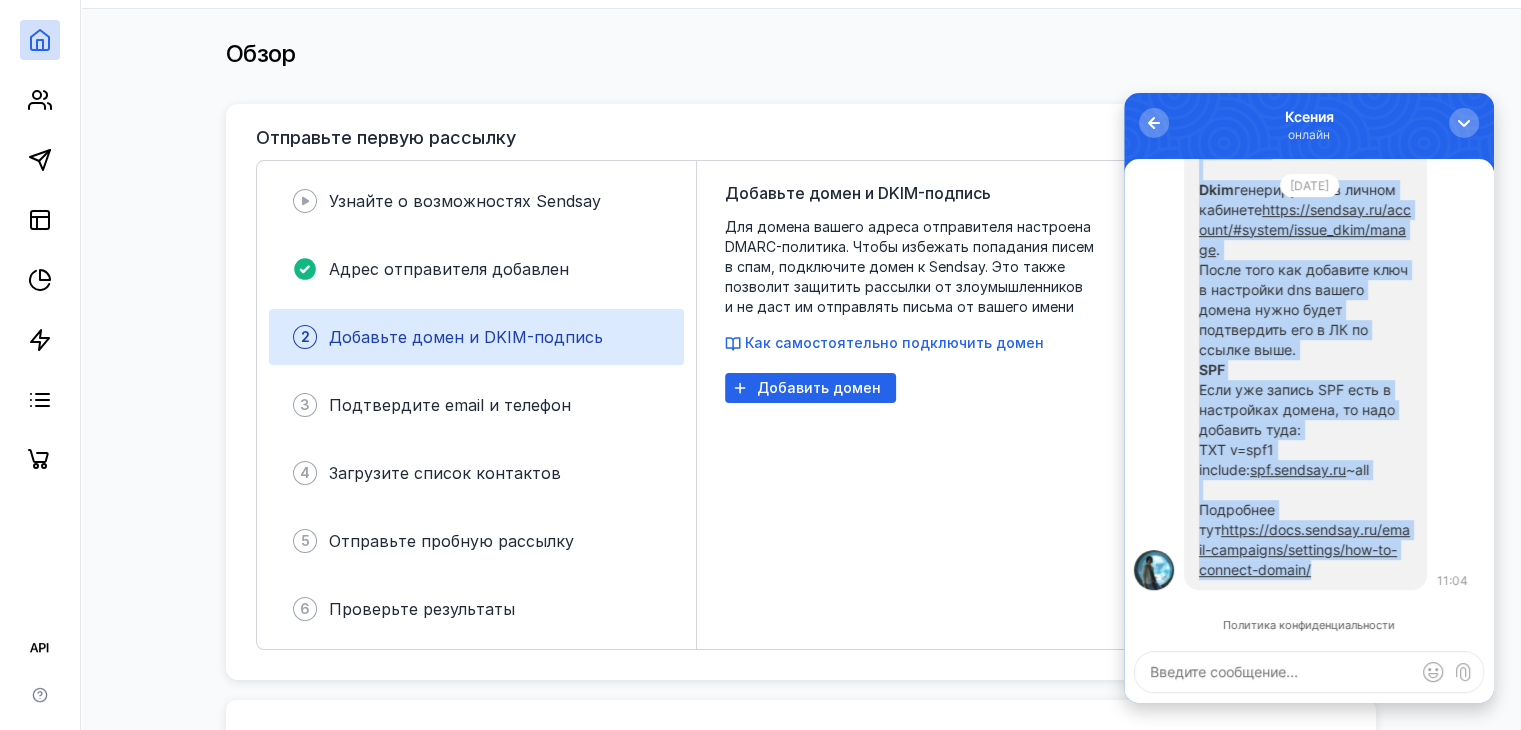 drag, startPoint x: 1196, startPoint y: 238, endPoint x: 1332, endPoint y: 565, distance: 354.15393 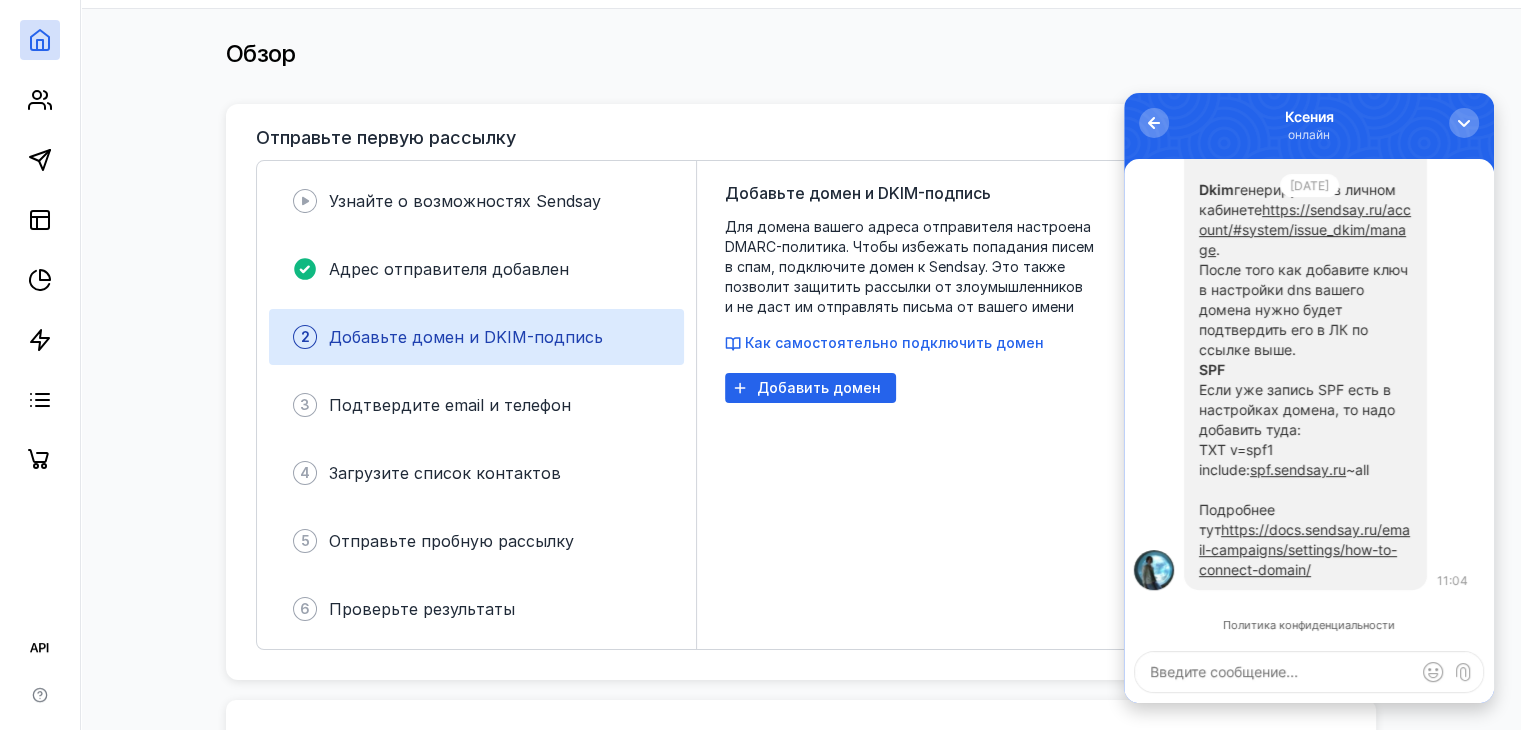 click at bounding box center [1309, 672] 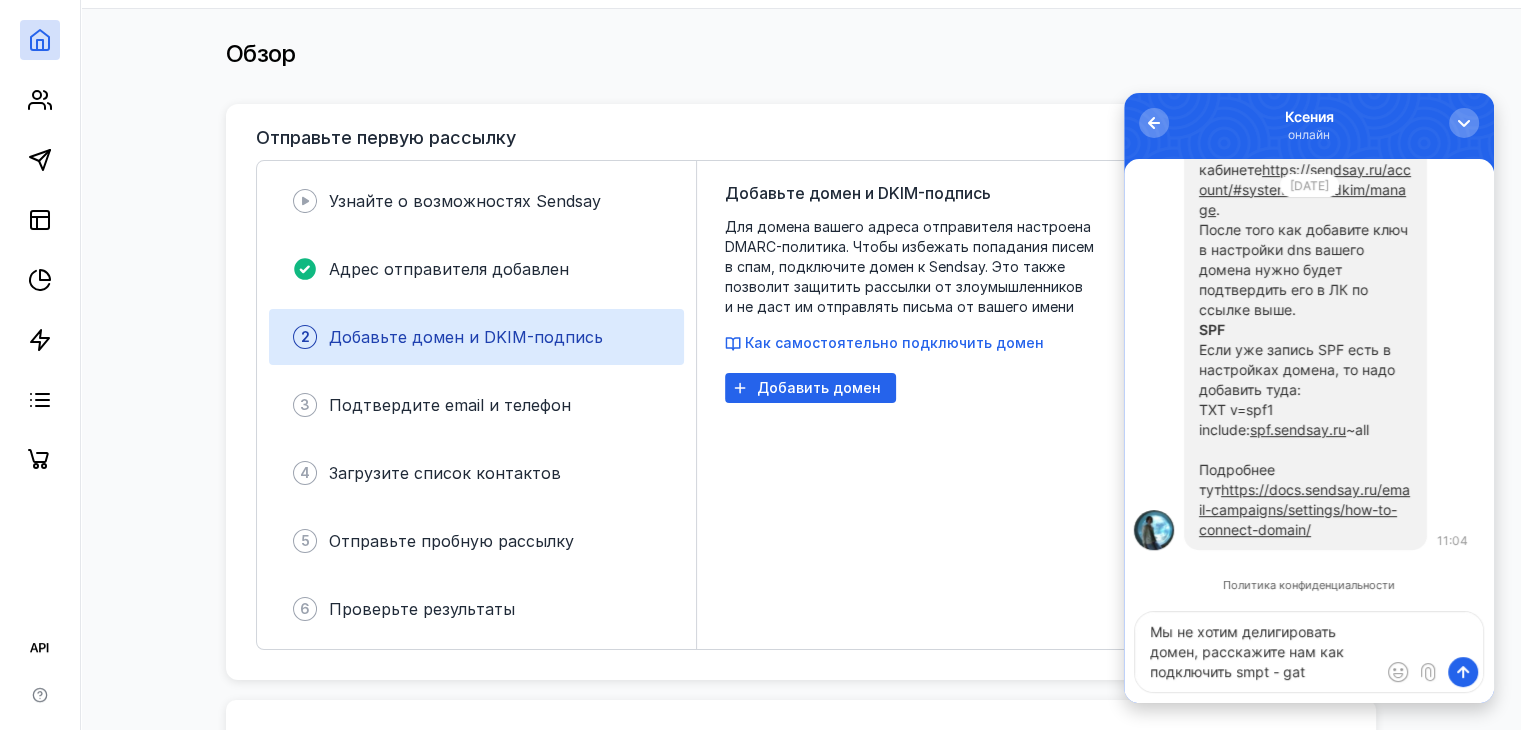 type on "Мы не хотим делигировать домен, расскажите нам как подключить smpt - gate" 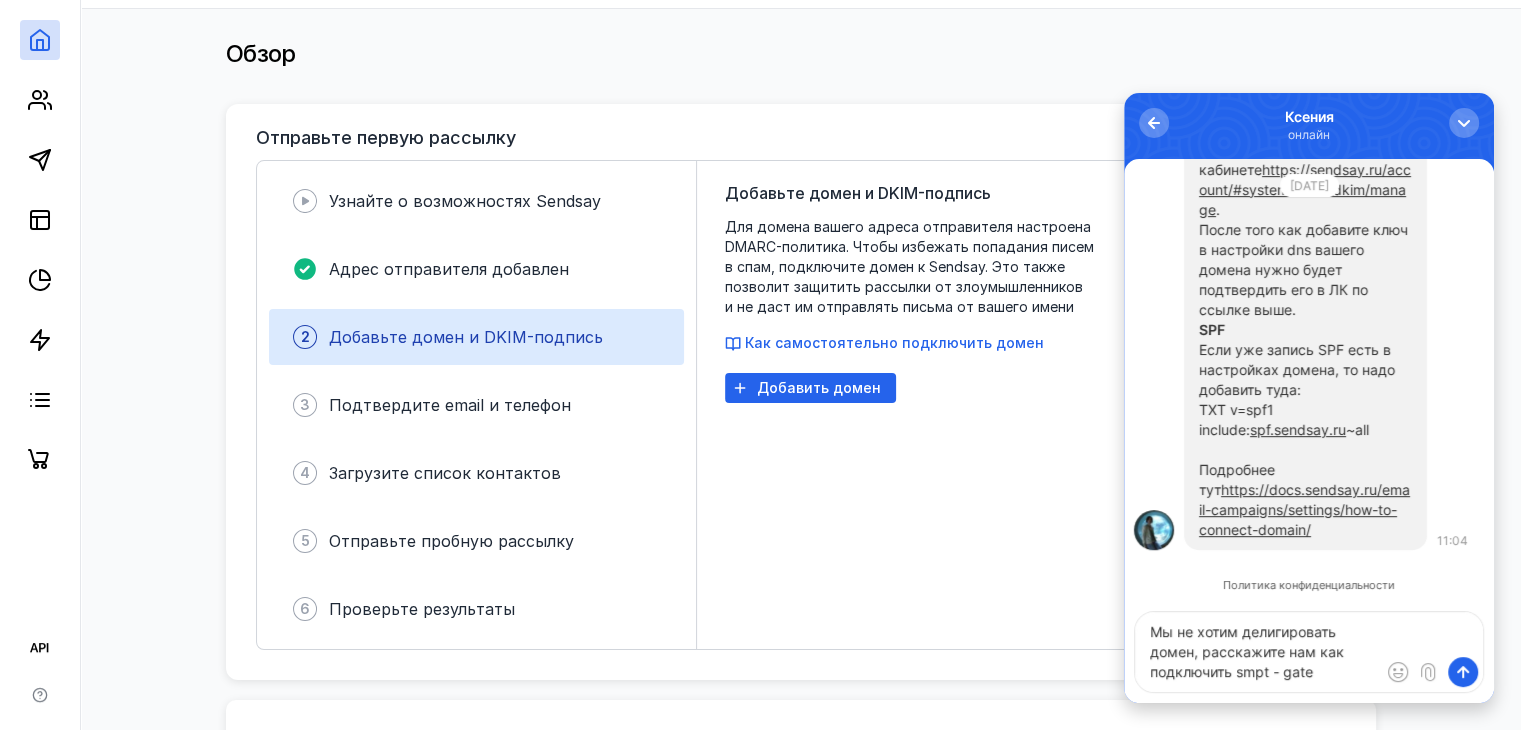type 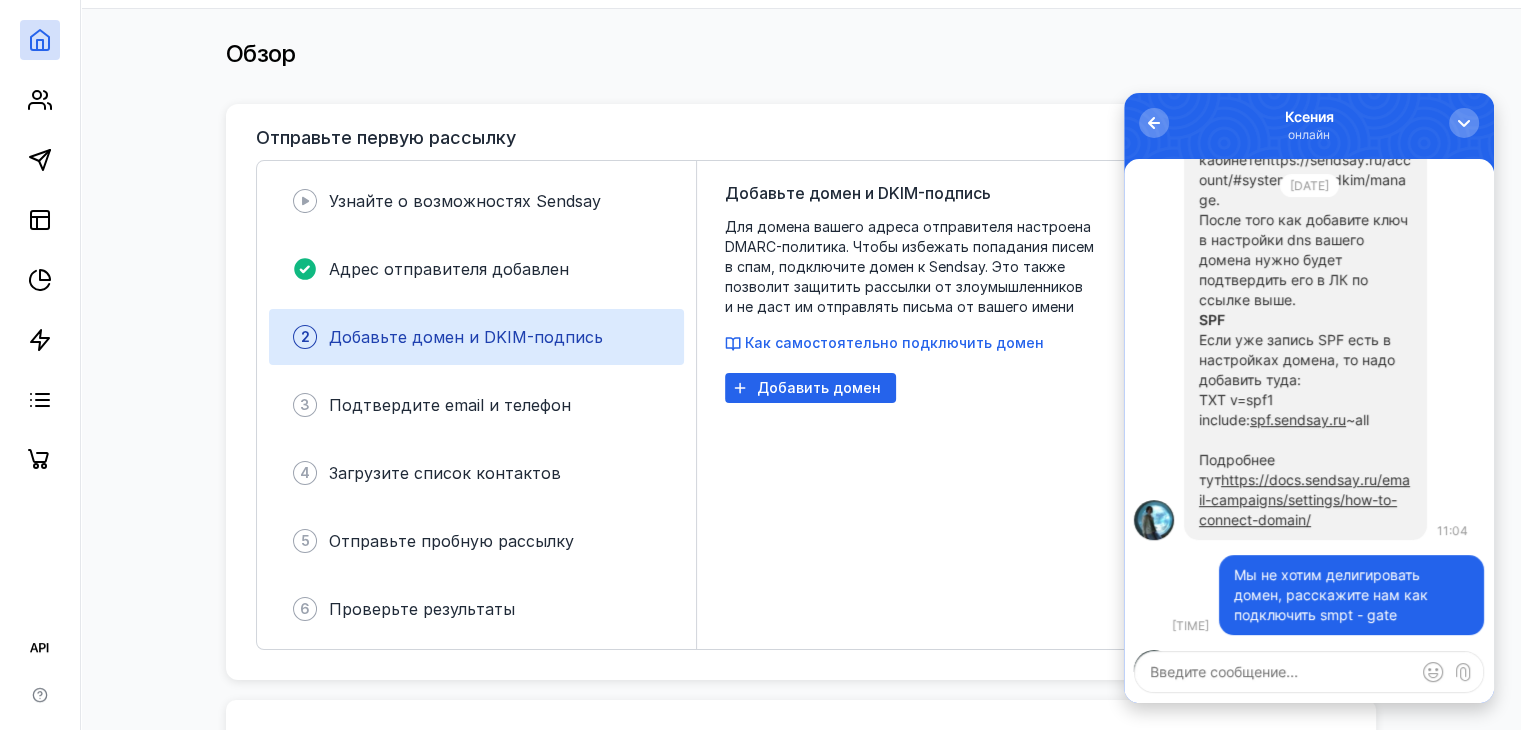 scroll, scrollTop: -155, scrollLeft: 0, axis: vertical 